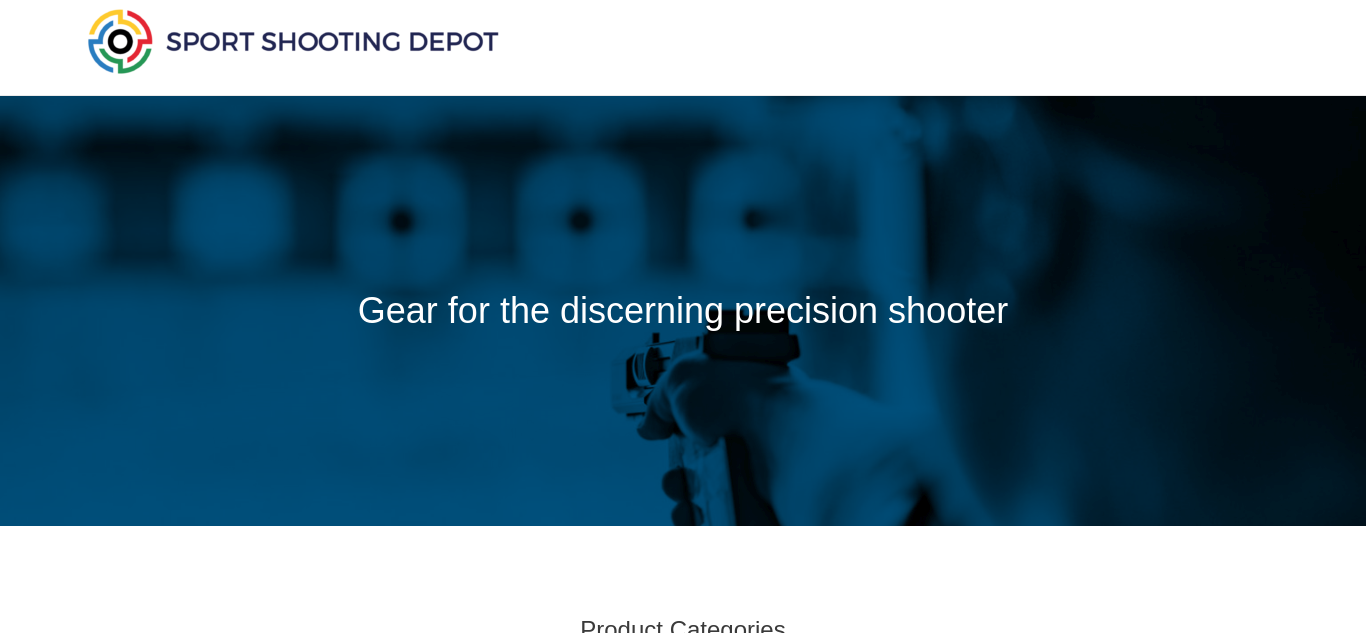 scroll, scrollTop: 0, scrollLeft: 0, axis: both 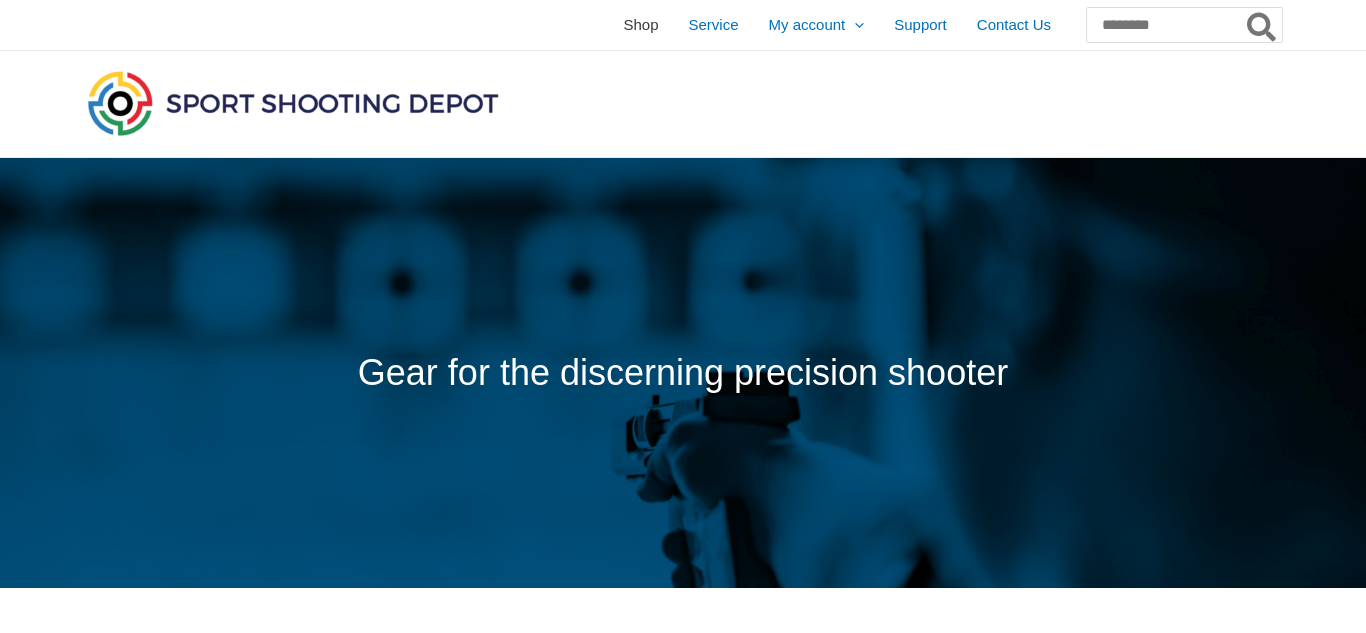 click on "Shop" at bounding box center (640, 25) 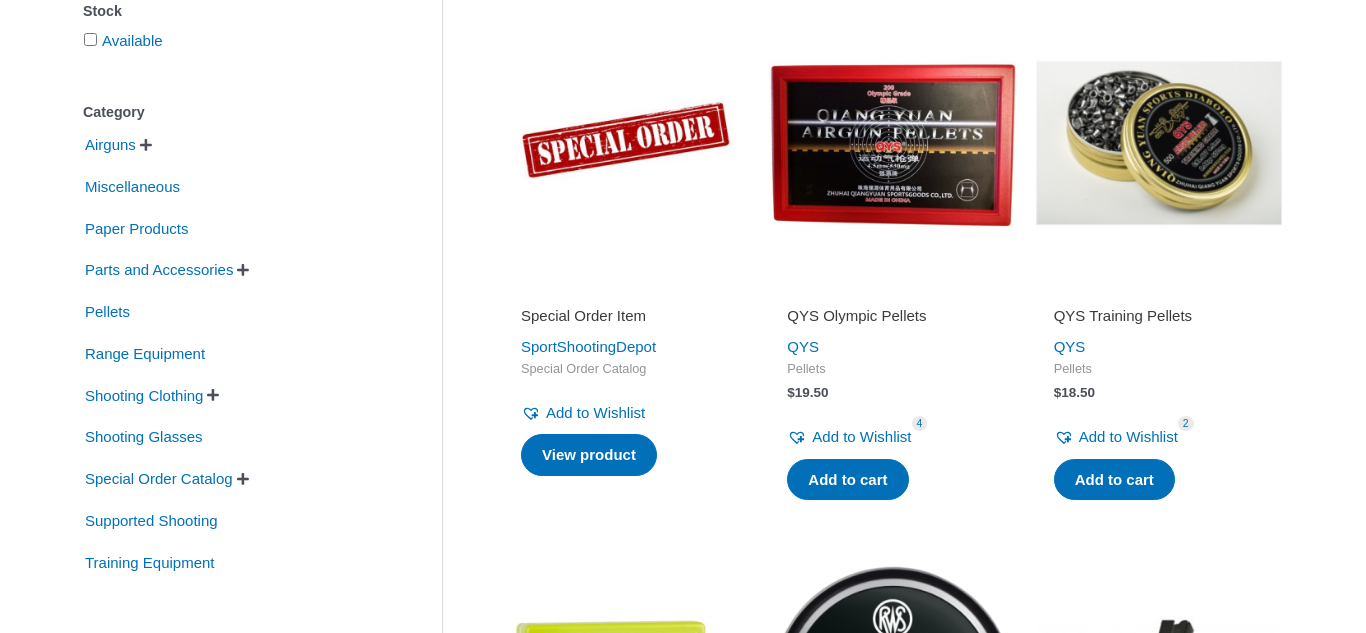 scroll, scrollTop: 409, scrollLeft: 0, axis: vertical 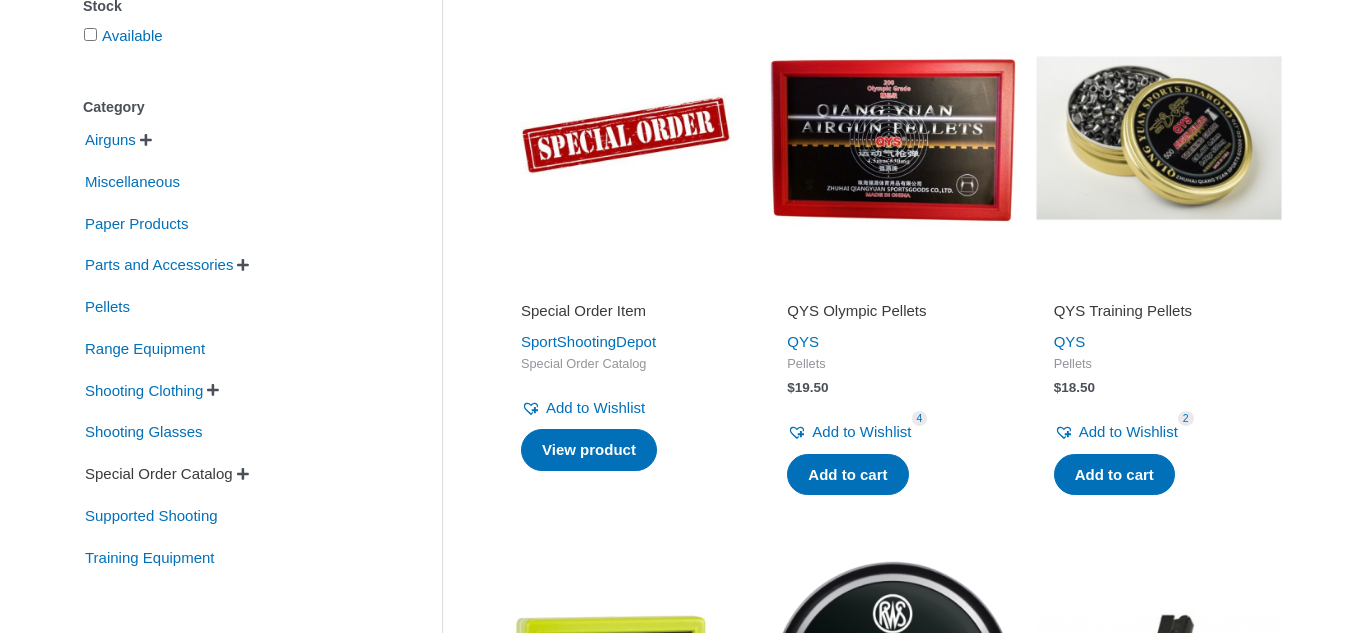 click on "Special Order Catalog" at bounding box center [159, 474] 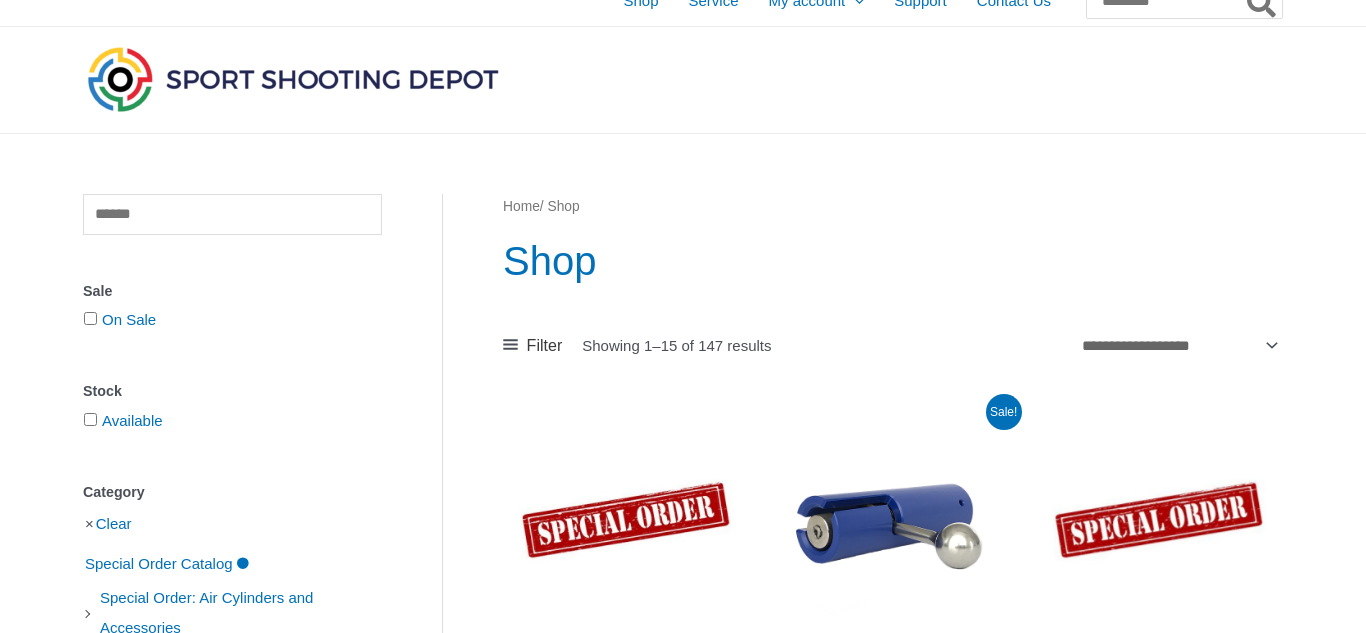 scroll, scrollTop: 0, scrollLeft: 0, axis: both 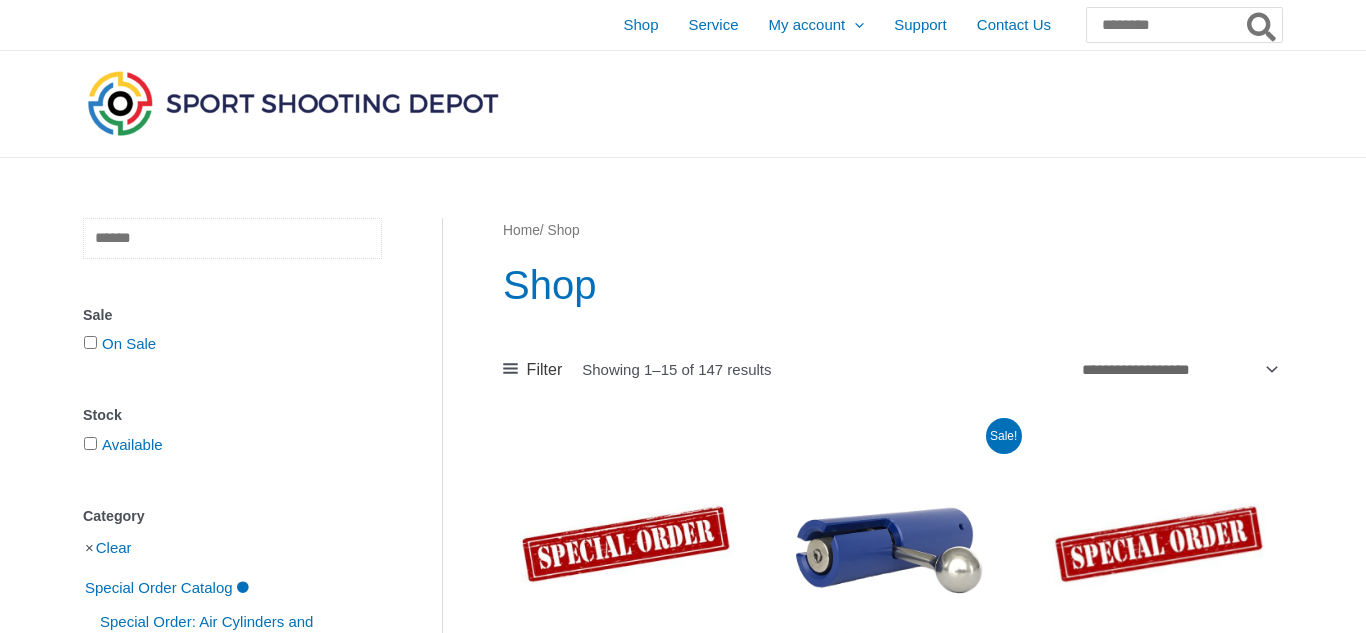 click at bounding box center (232, 238) 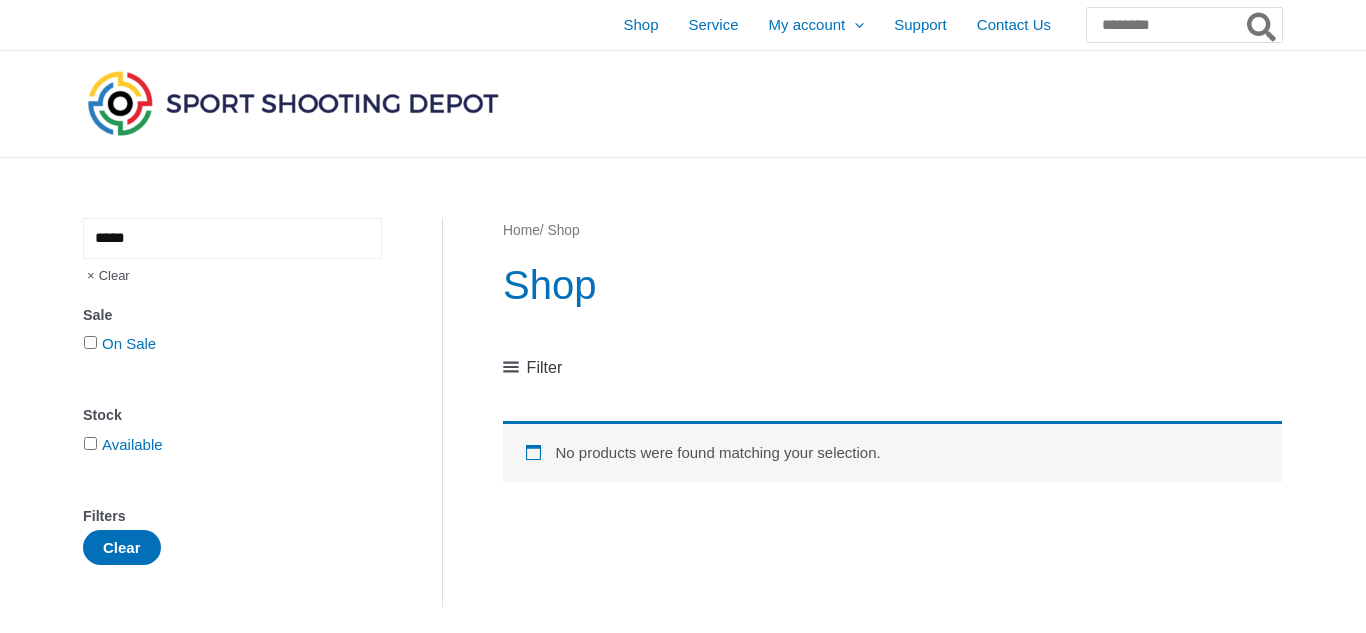 type on "*****" 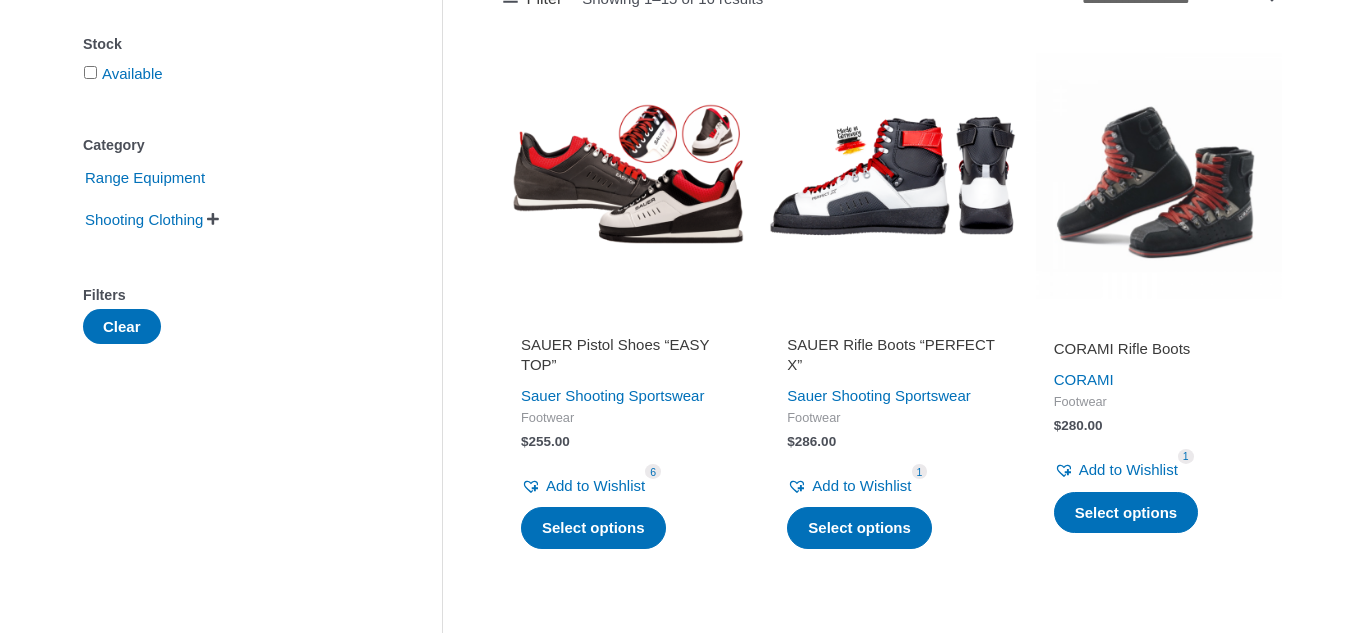 scroll, scrollTop: 376, scrollLeft: 0, axis: vertical 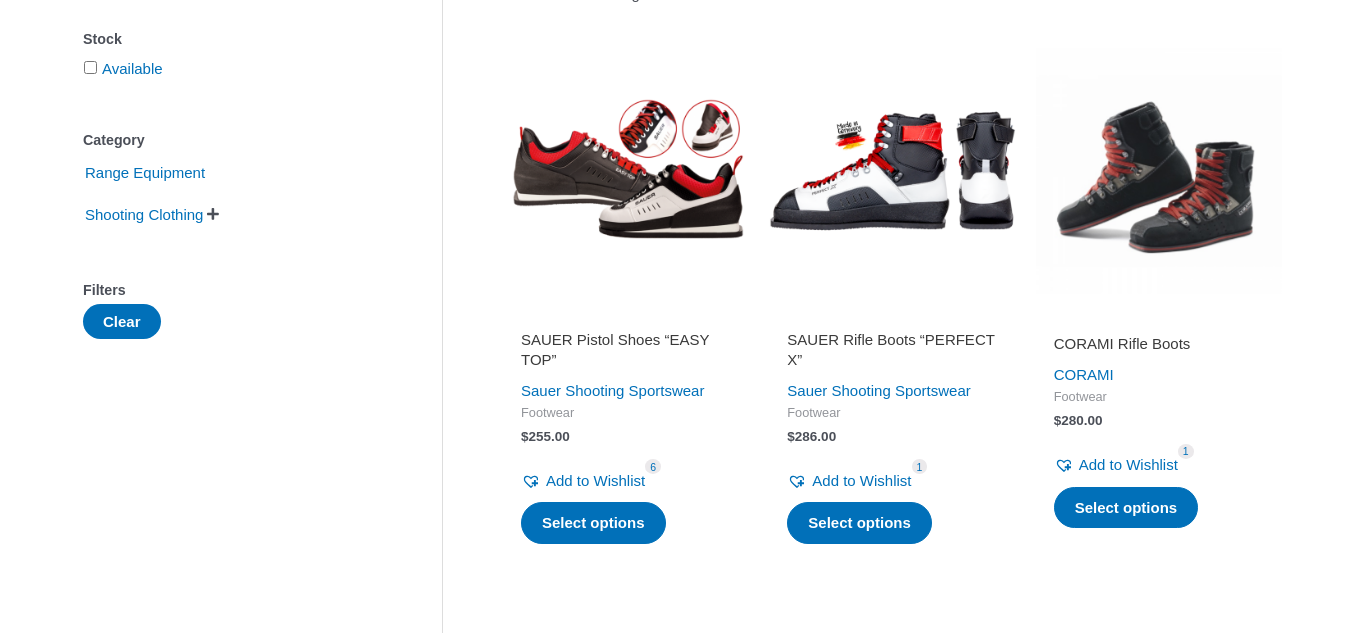 click on "SAUER Rifle Boots “PERFECT X”" at bounding box center (892, 349) 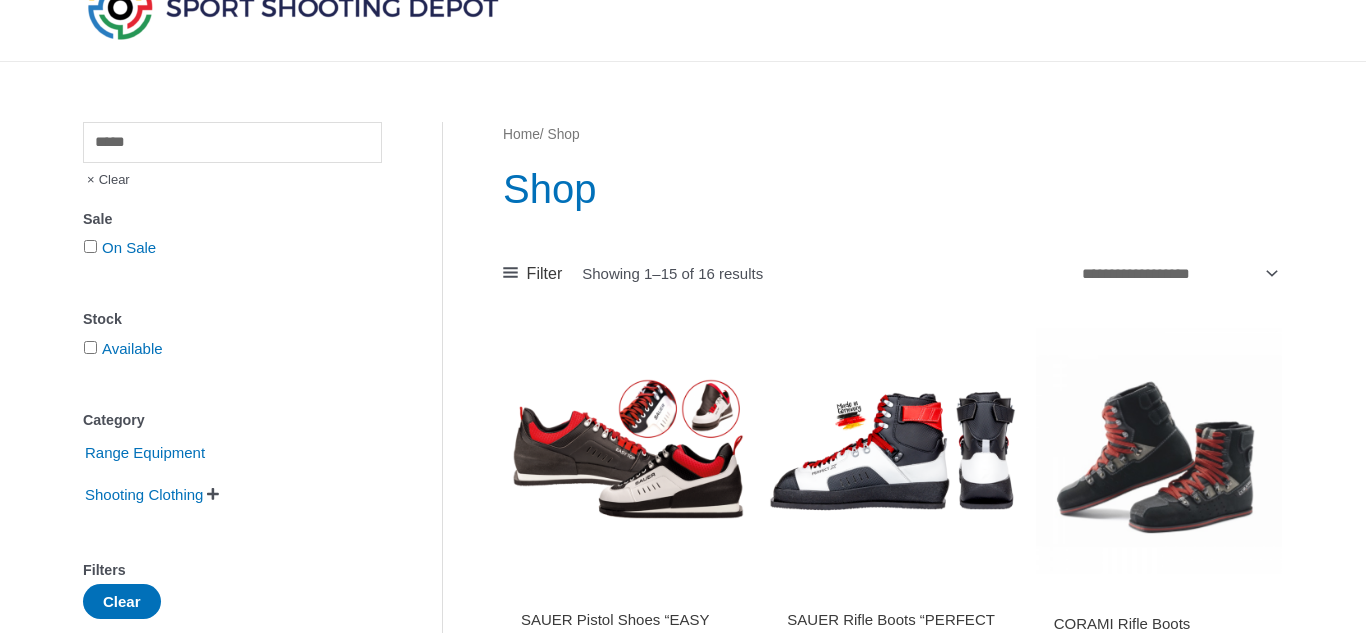 scroll, scrollTop: 0, scrollLeft: 0, axis: both 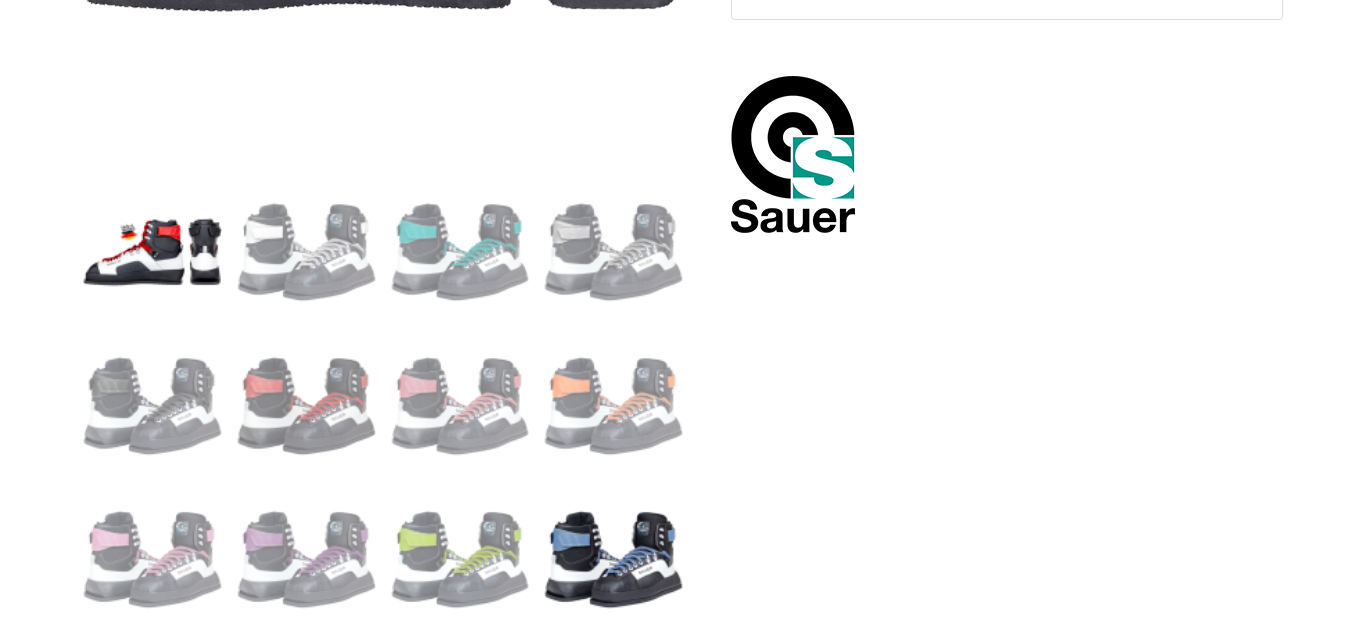 click at bounding box center (613, 559) 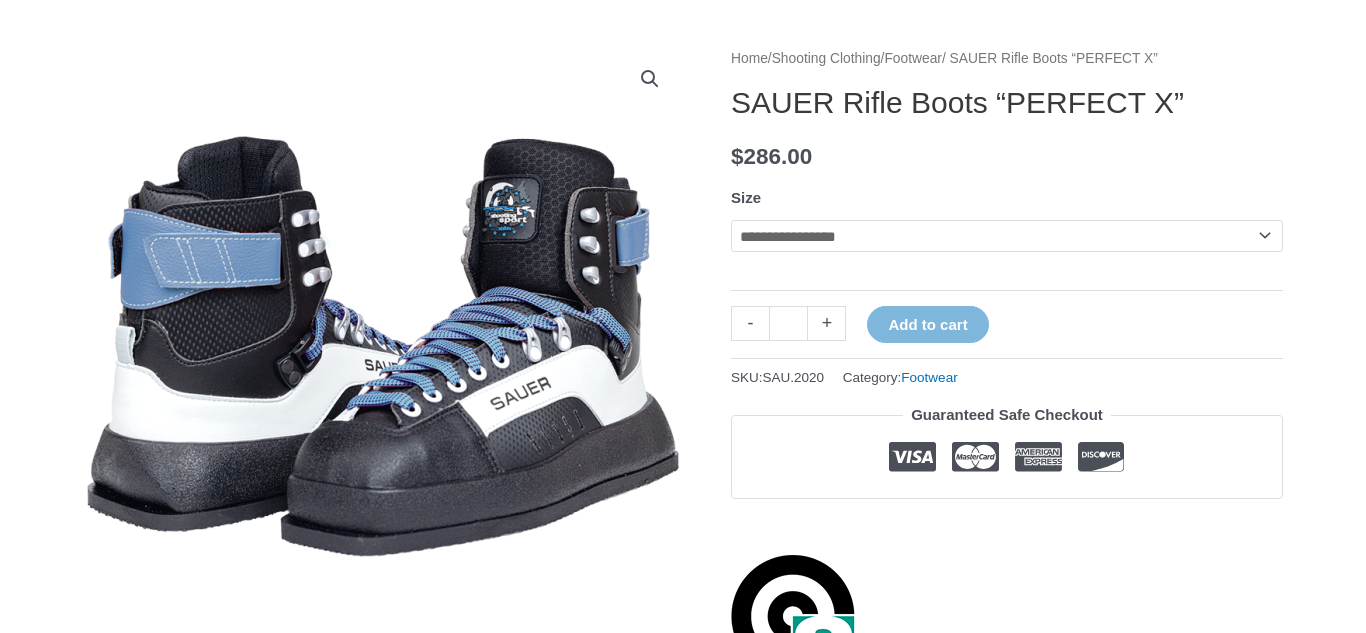 scroll, scrollTop: 222, scrollLeft: 0, axis: vertical 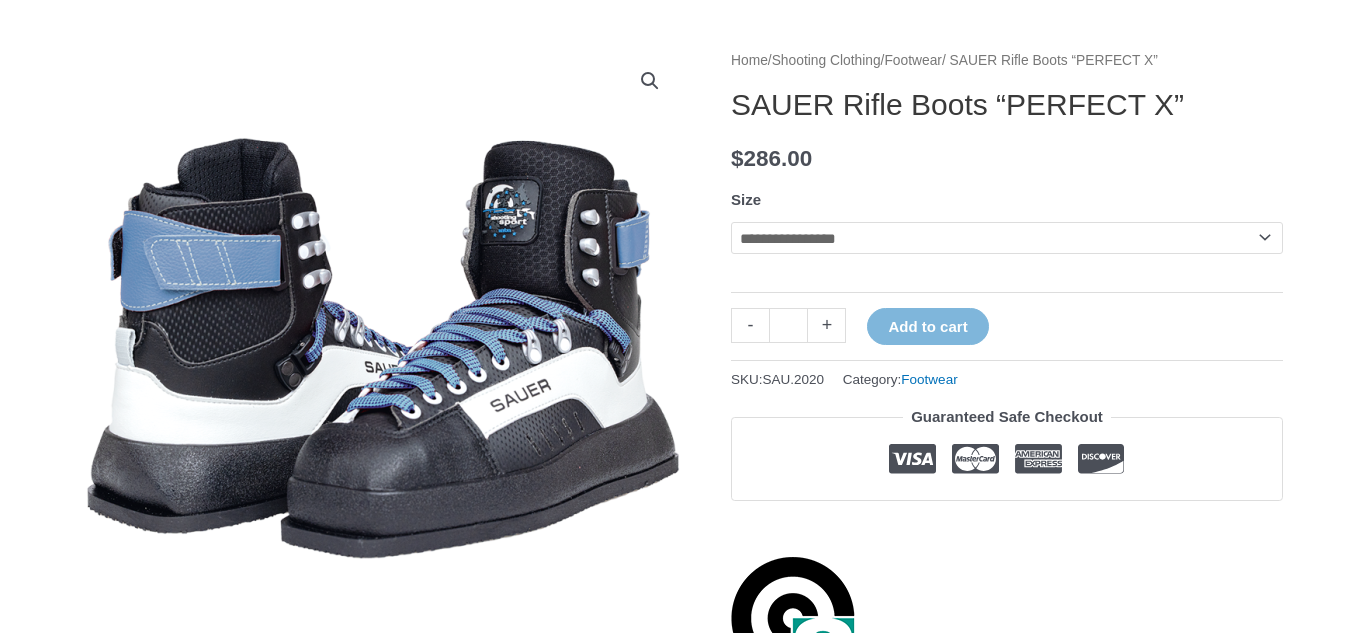 click on "**********" 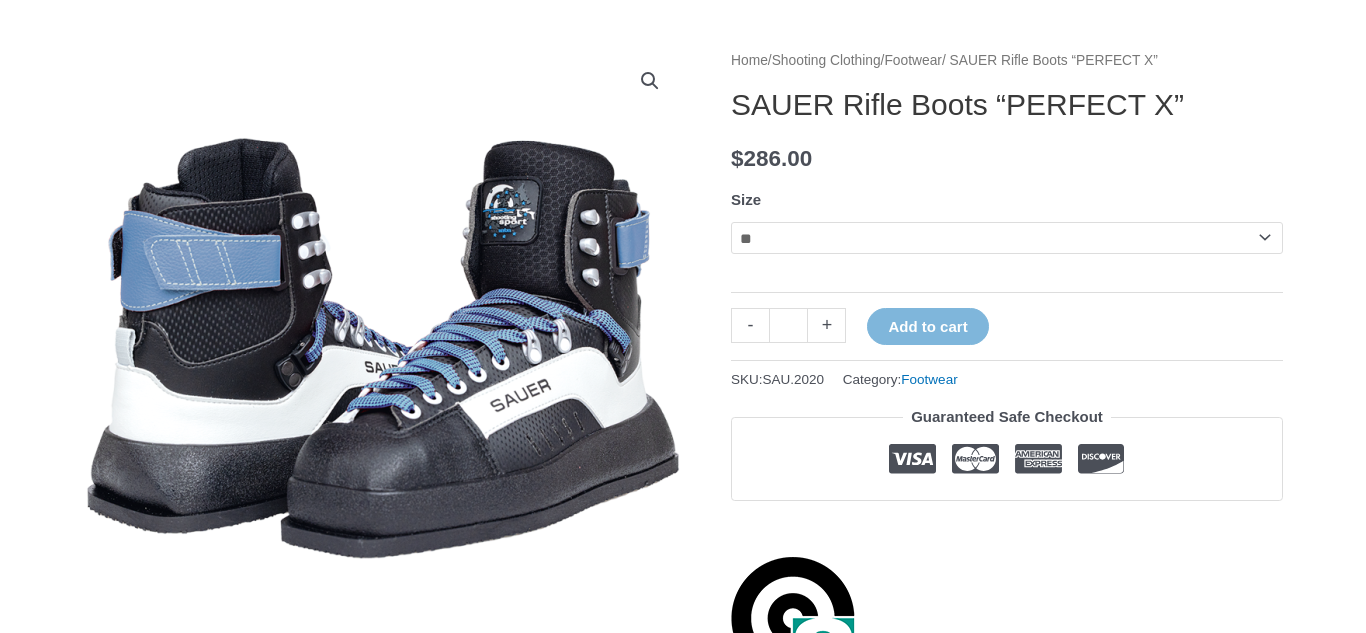 click on "**********" 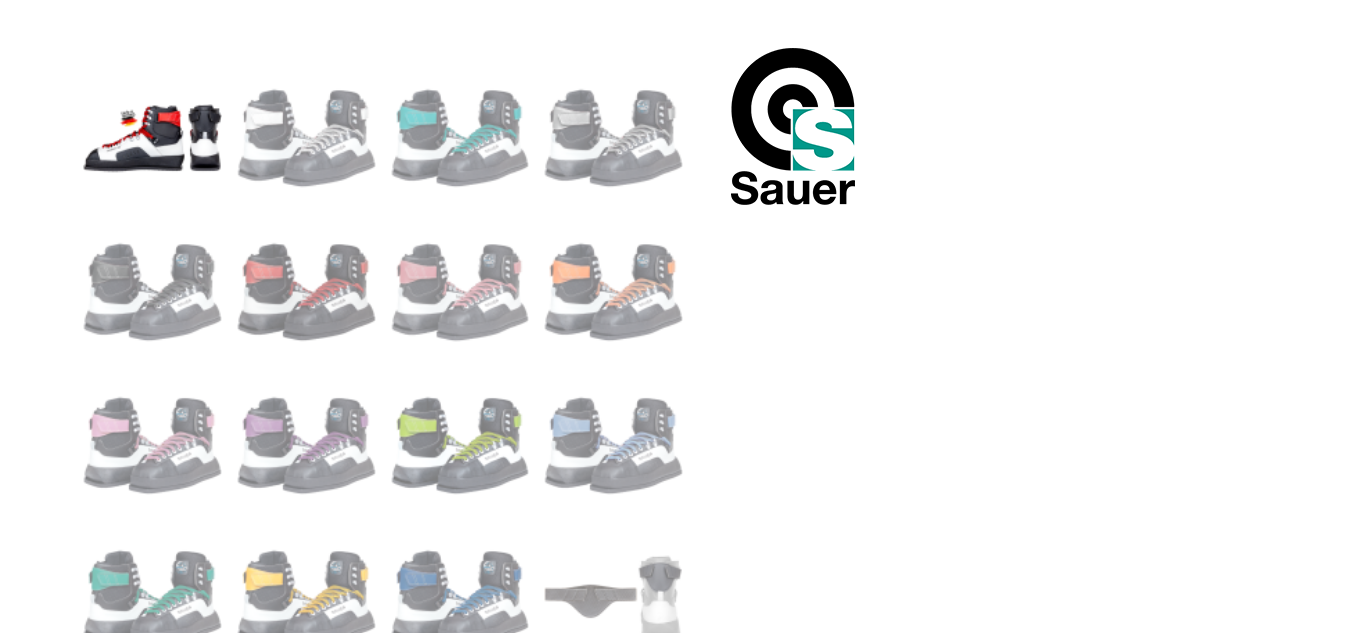 scroll, scrollTop: 822, scrollLeft: 0, axis: vertical 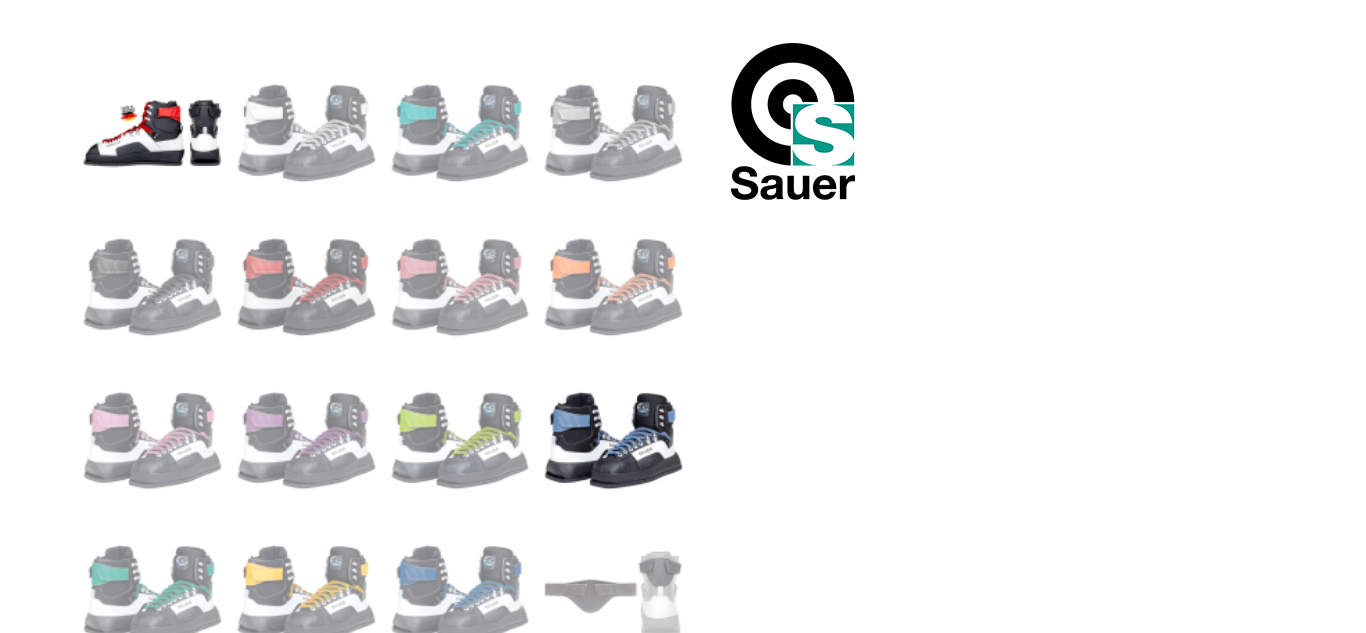 click at bounding box center (613, 440) 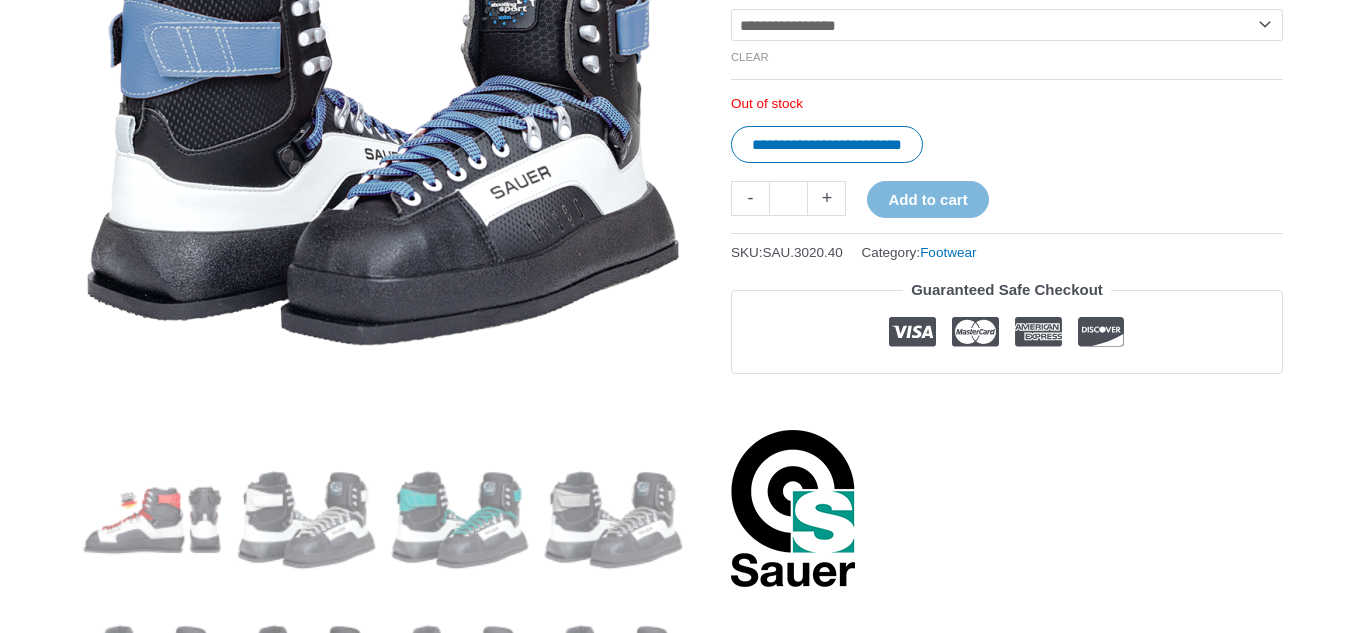 scroll, scrollTop: 460, scrollLeft: 0, axis: vertical 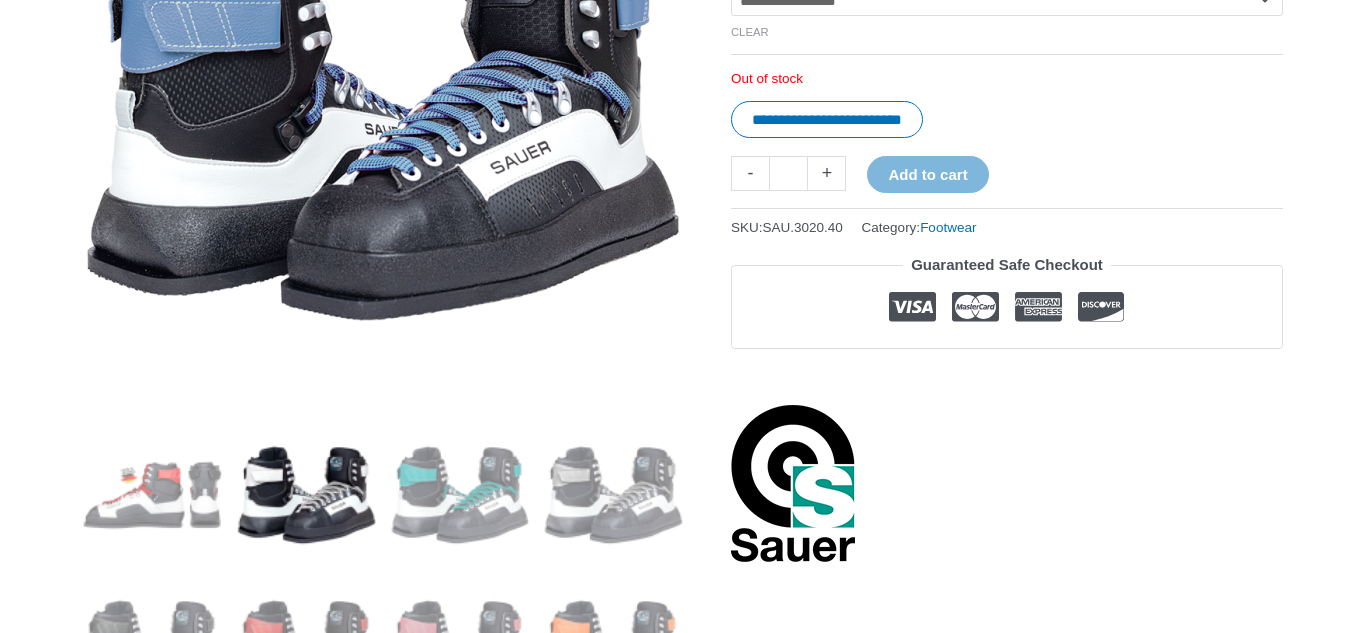 click at bounding box center [306, 494] 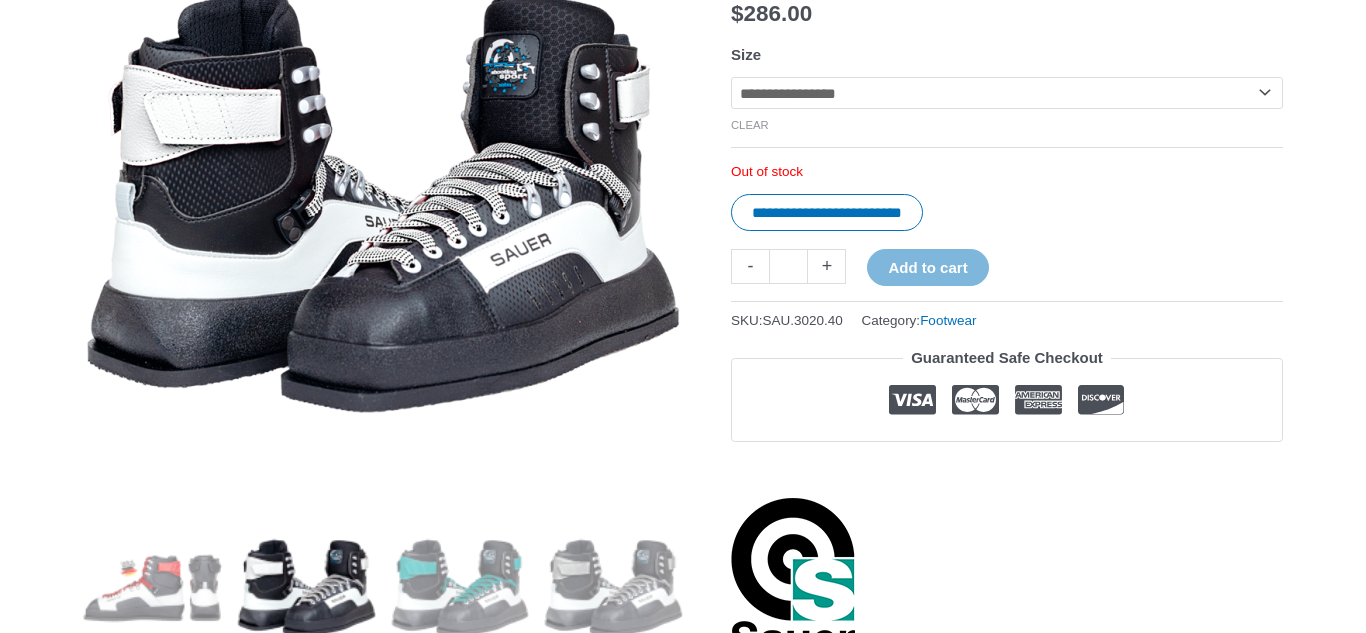 scroll, scrollTop: 369, scrollLeft: 0, axis: vertical 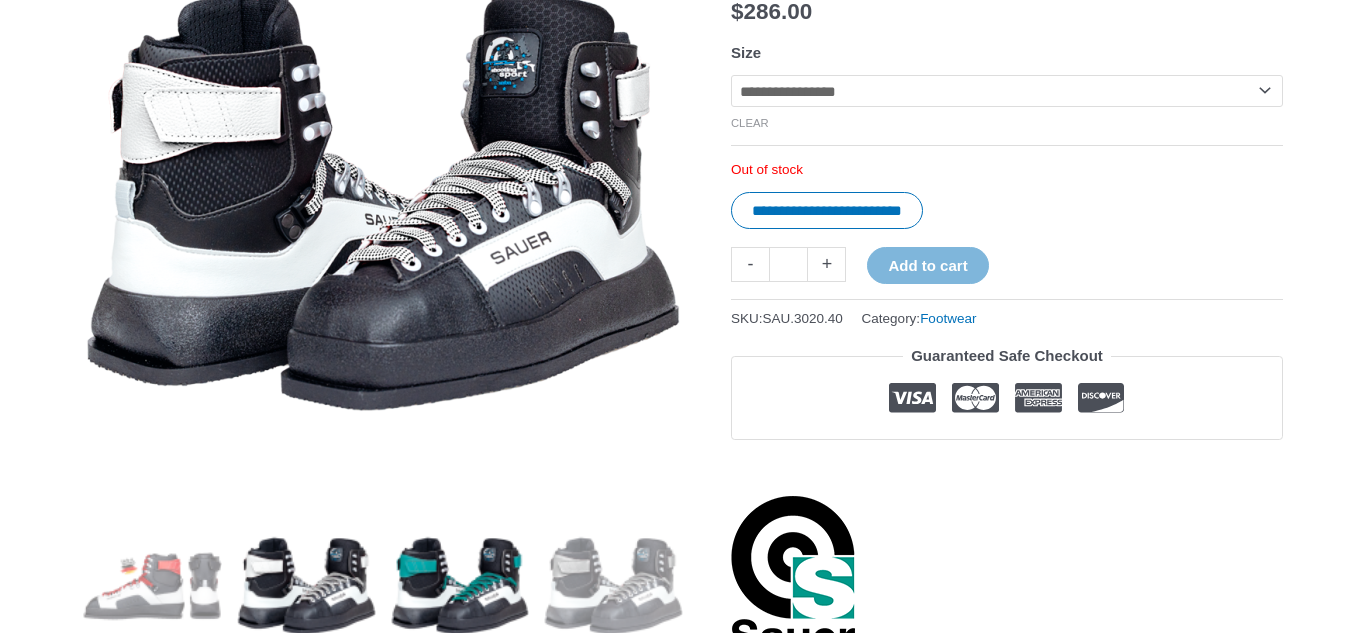 click at bounding box center [460, 585] 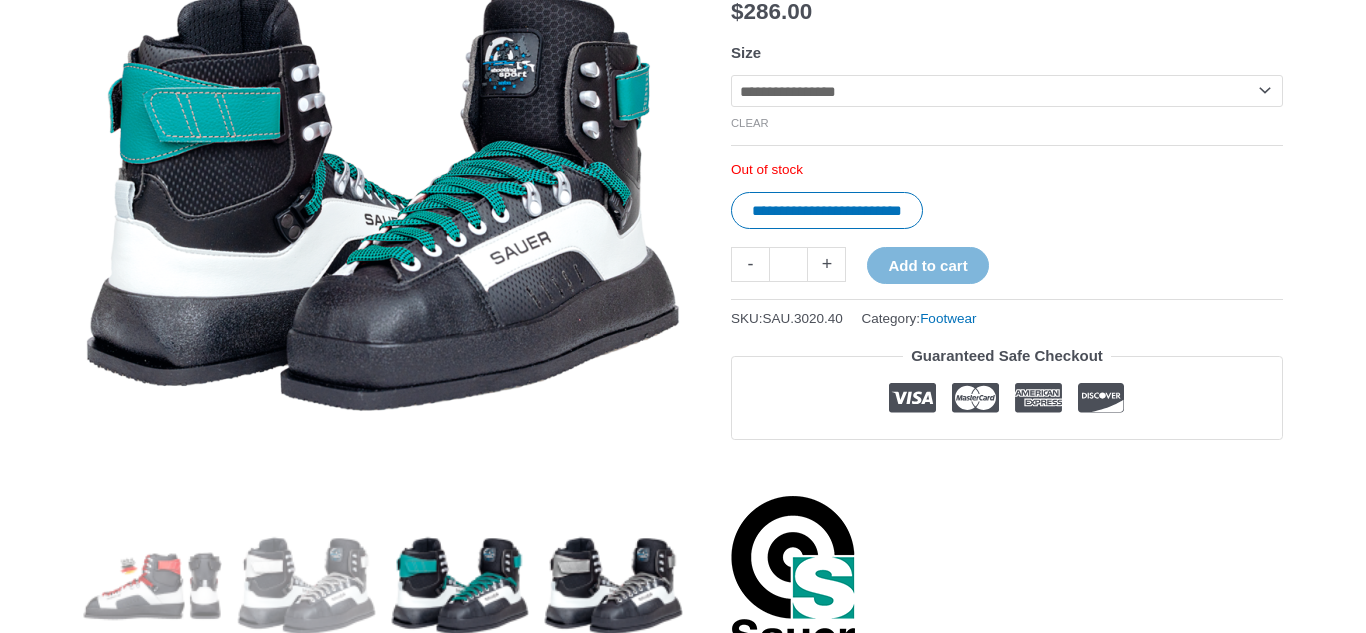 click at bounding box center (613, 585) 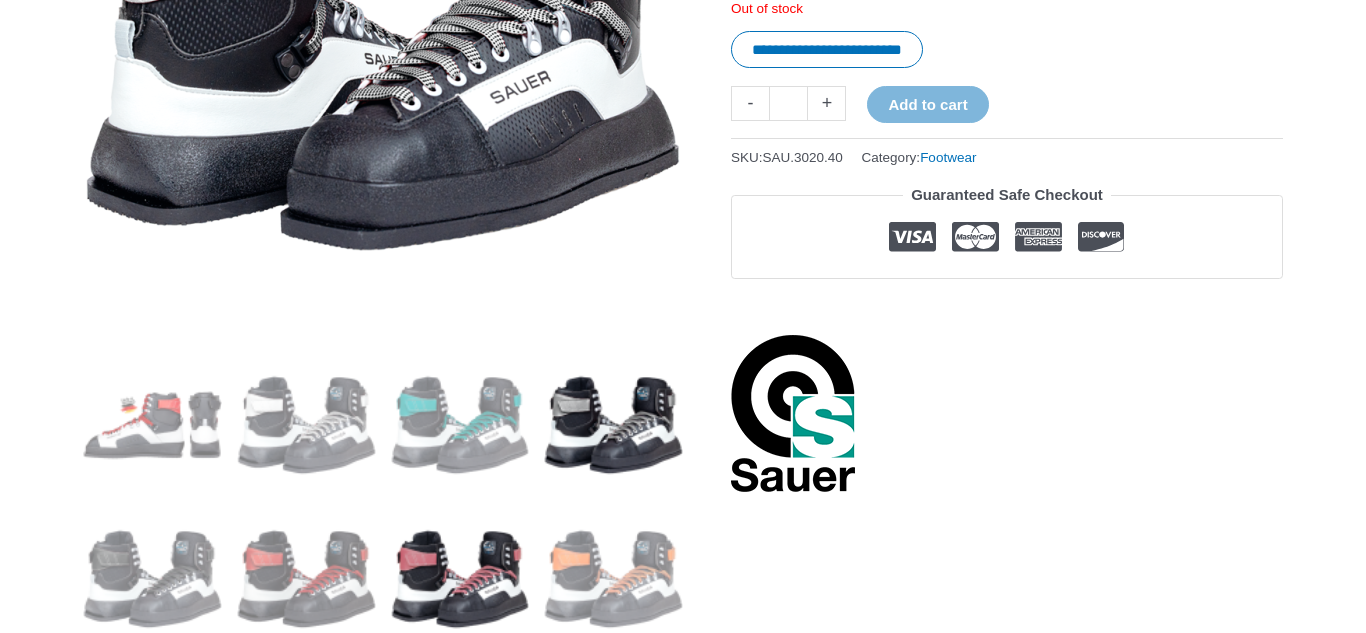 scroll, scrollTop: 551, scrollLeft: 0, axis: vertical 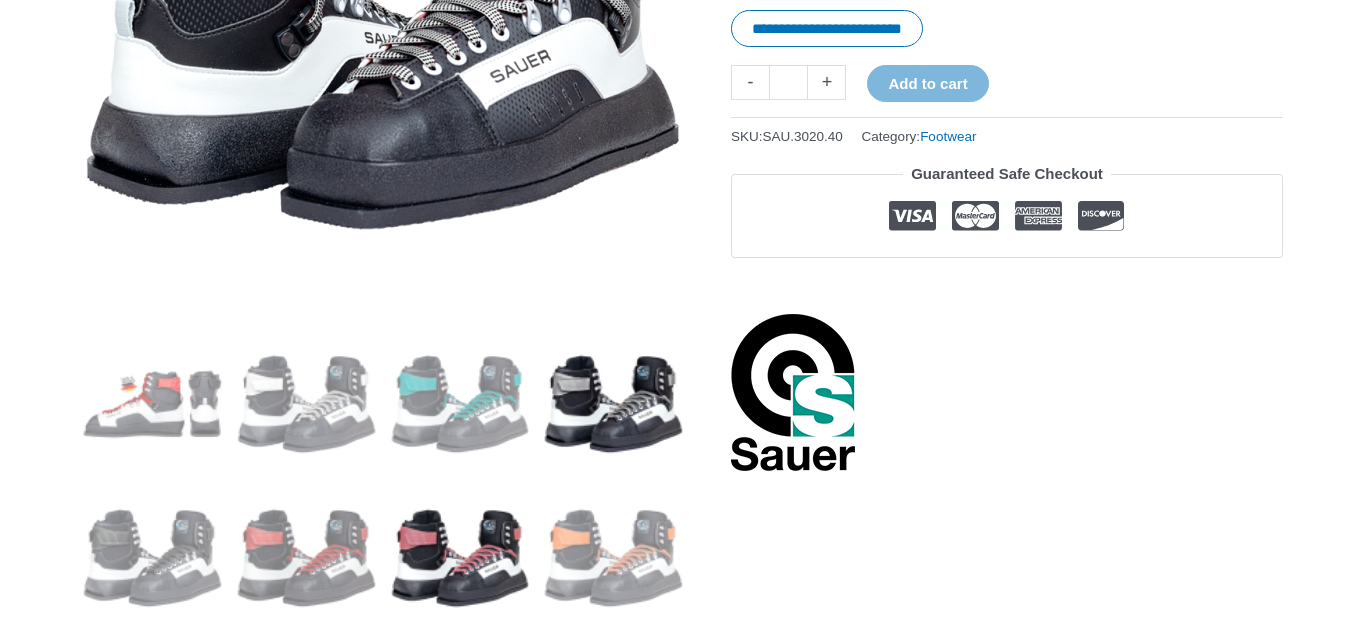 click at bounding box center [460, 557] 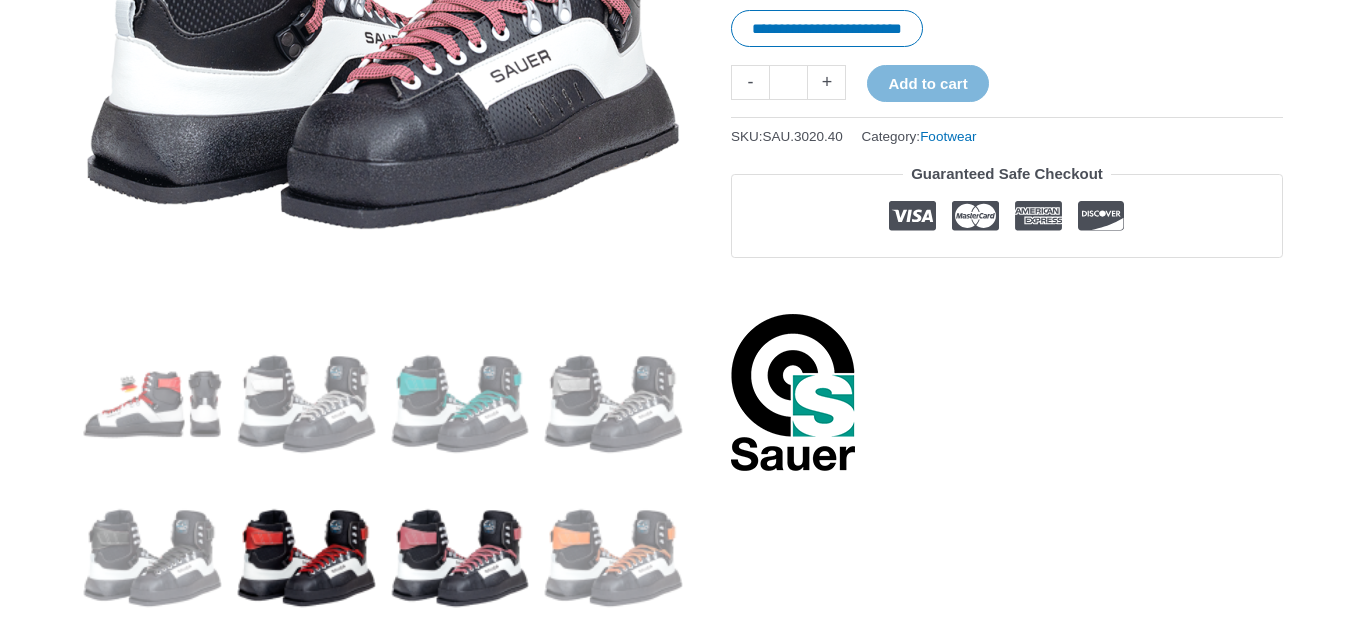 click at bounding box center [306, 557] 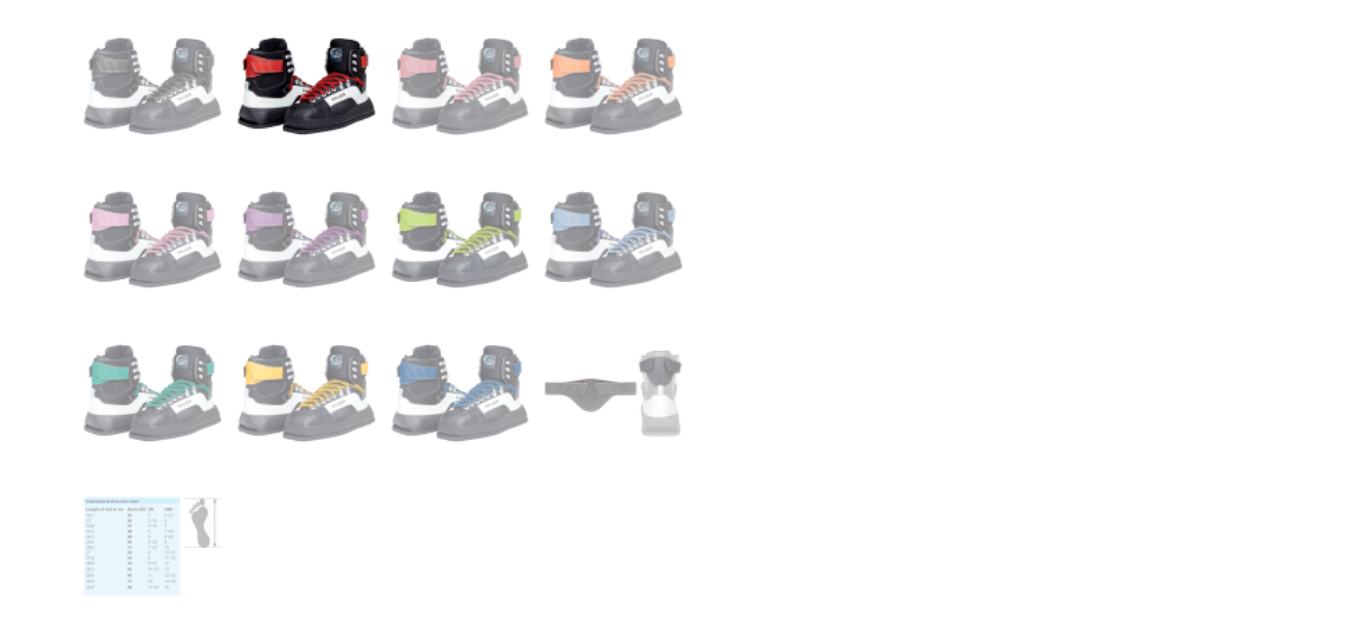 scroll, scrollTop: 951, scrollLeft: 0, axis: vertical 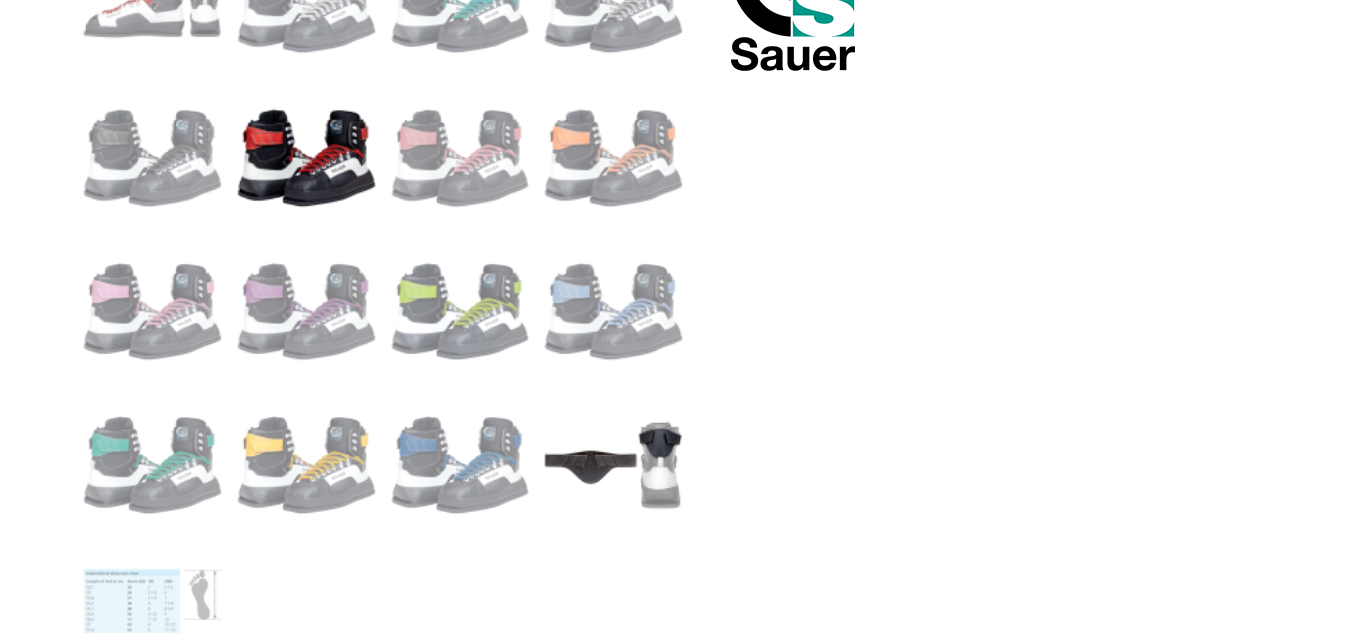 click at bounding box center (613, 464) 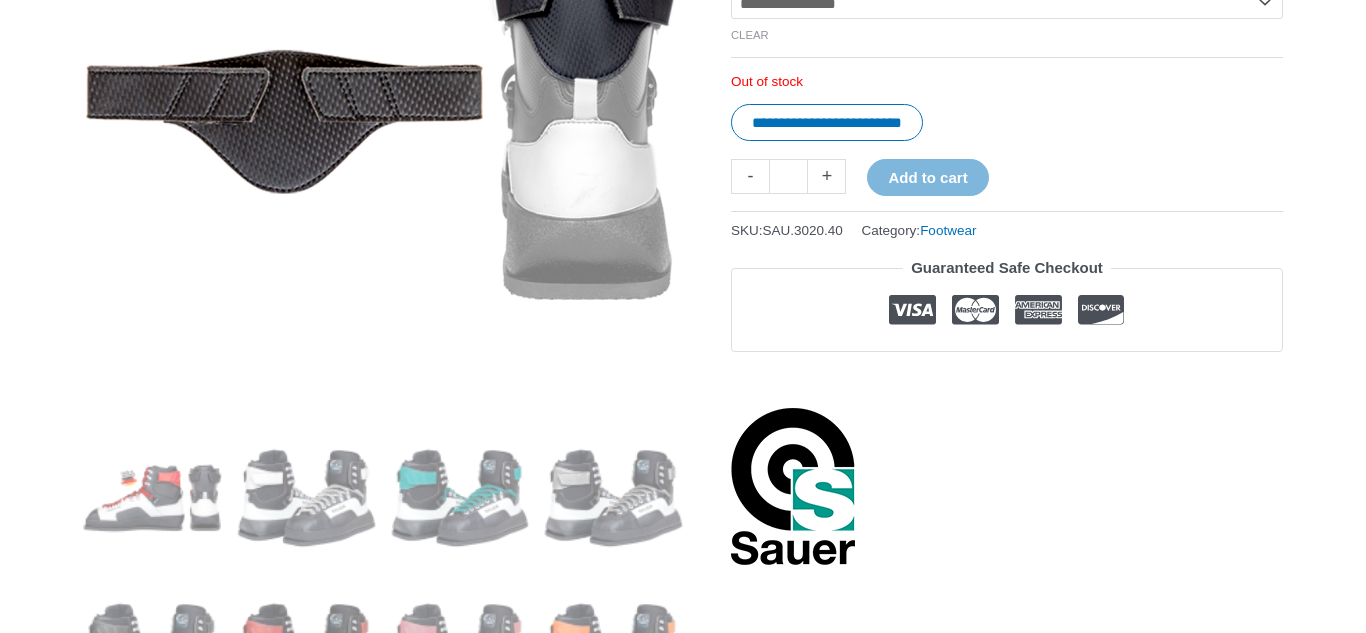 scroll, scrollTop: 417, scrollLeft: 0, axis: vertical 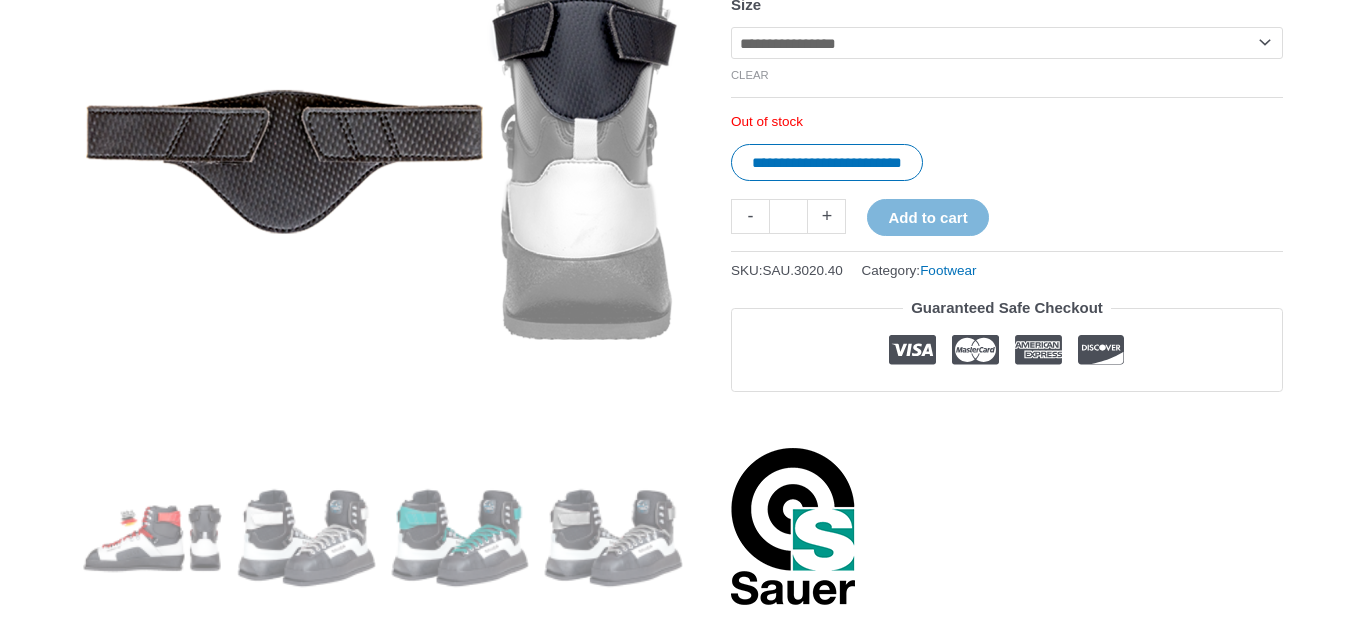 click on "**********" 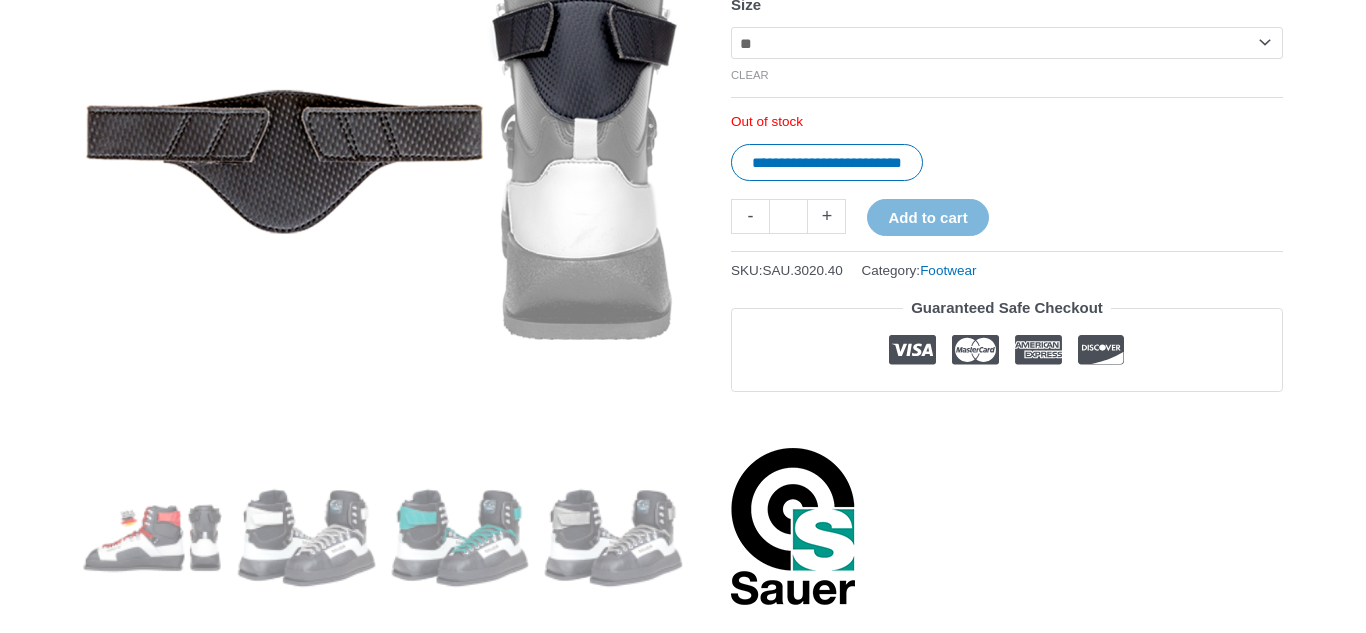 click on "**********" 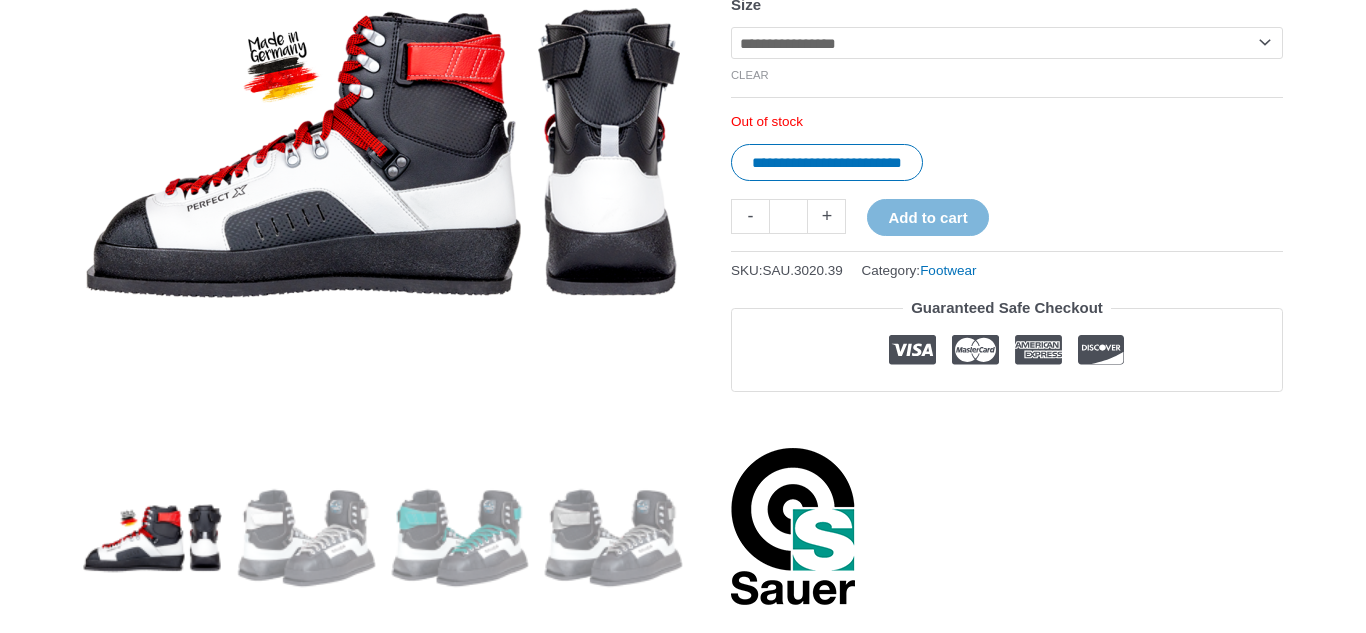click on "**********" 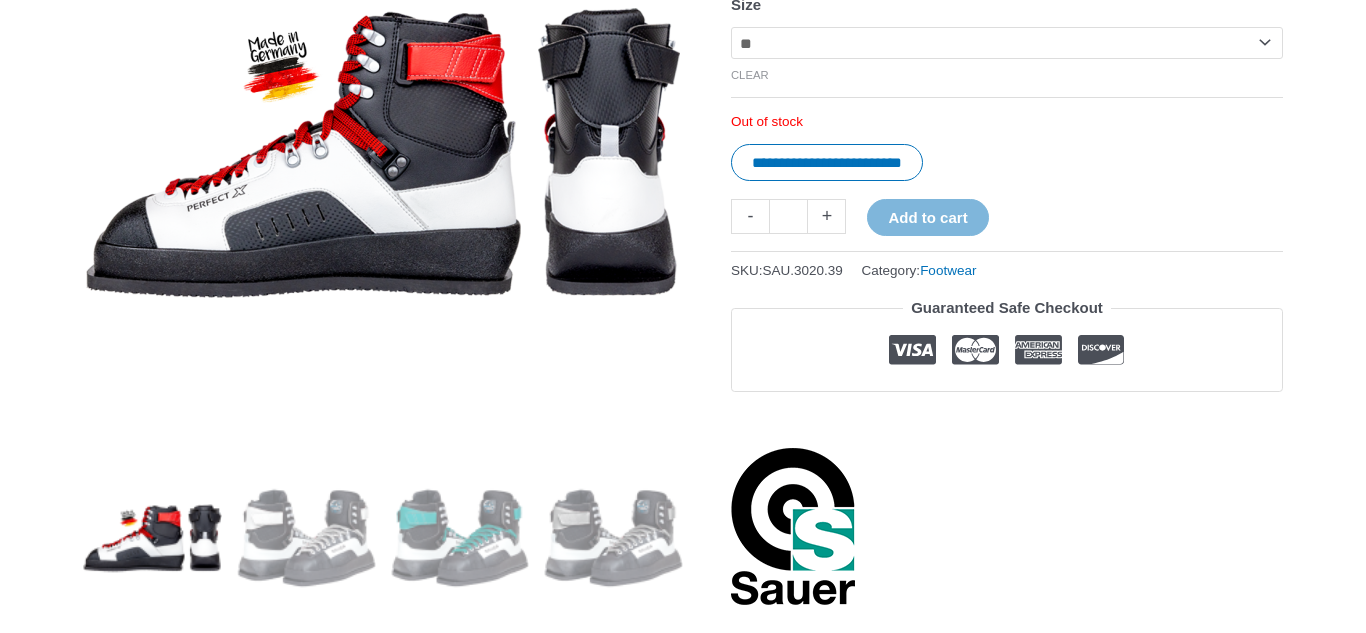 click on "**********" 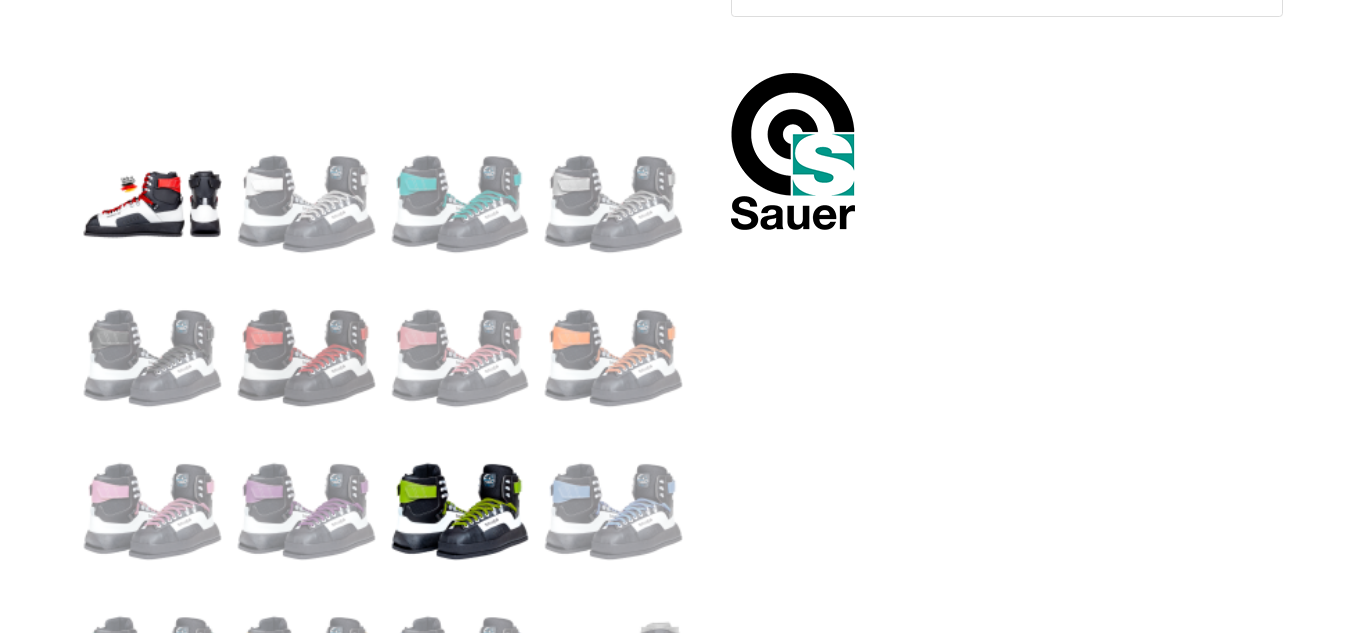 scroll, scrollTop: 766, scrollLeft: 0, axis: vertical 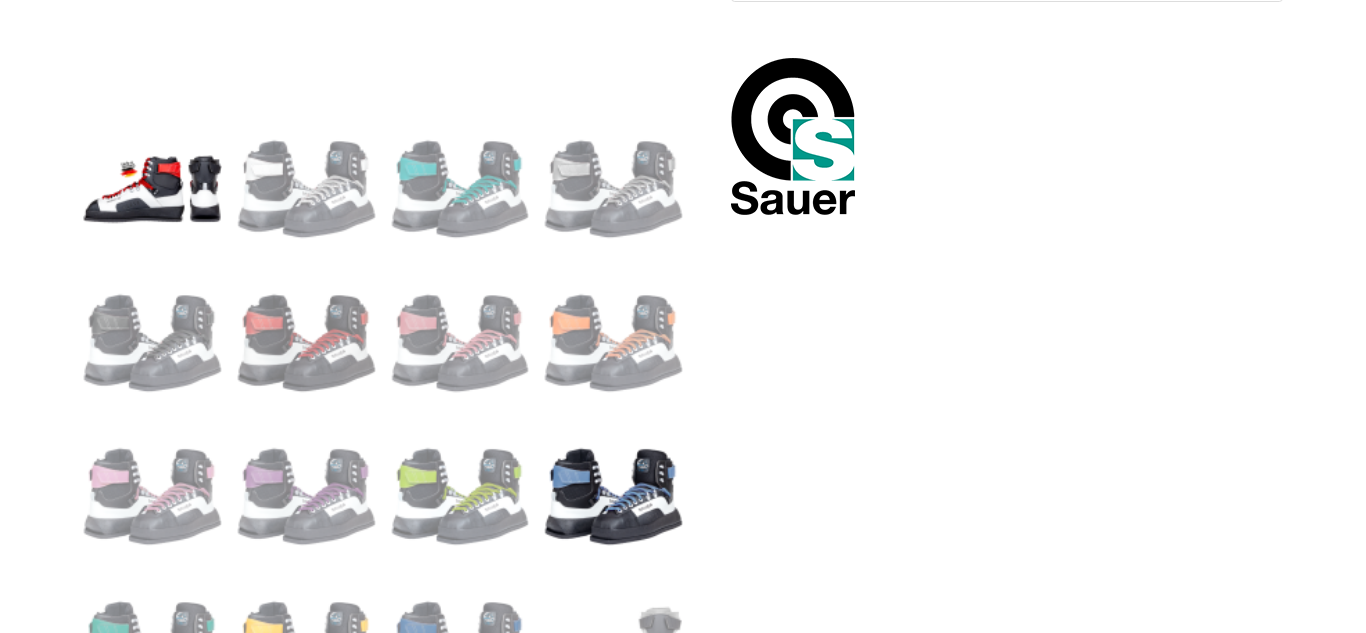 click at bounding box center [613, 496] 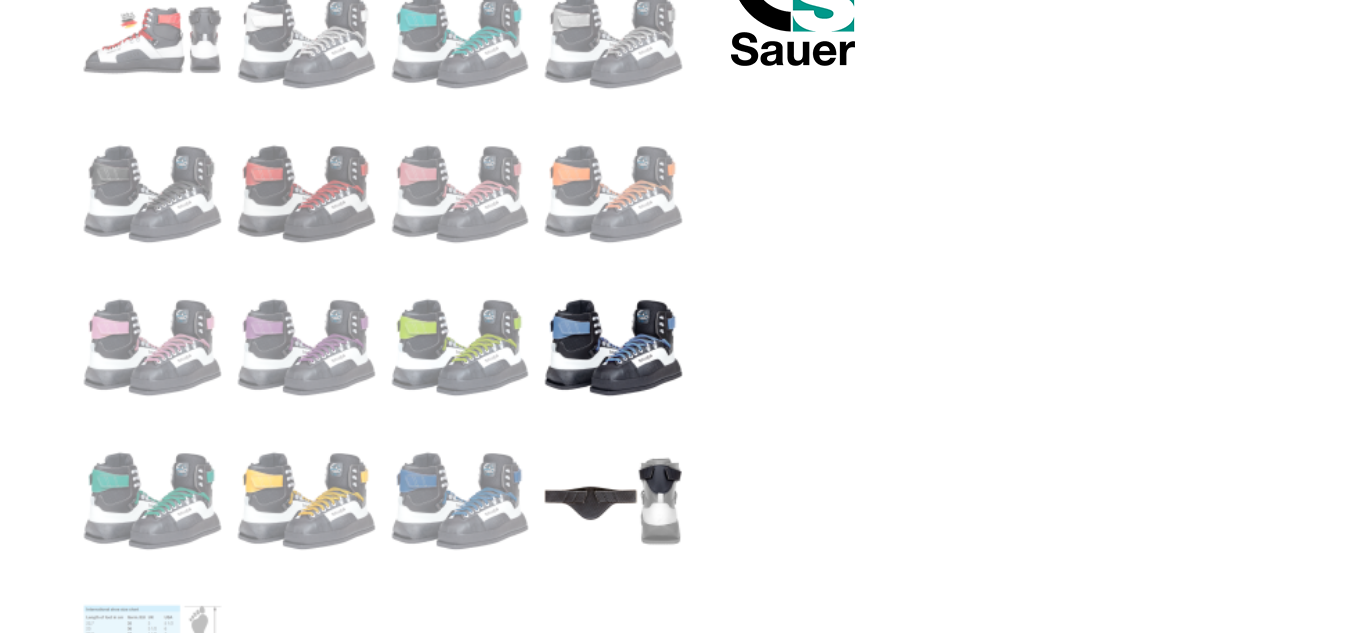 scroll, scrollTop: 944, scrollLeft: 0, axis: vertical 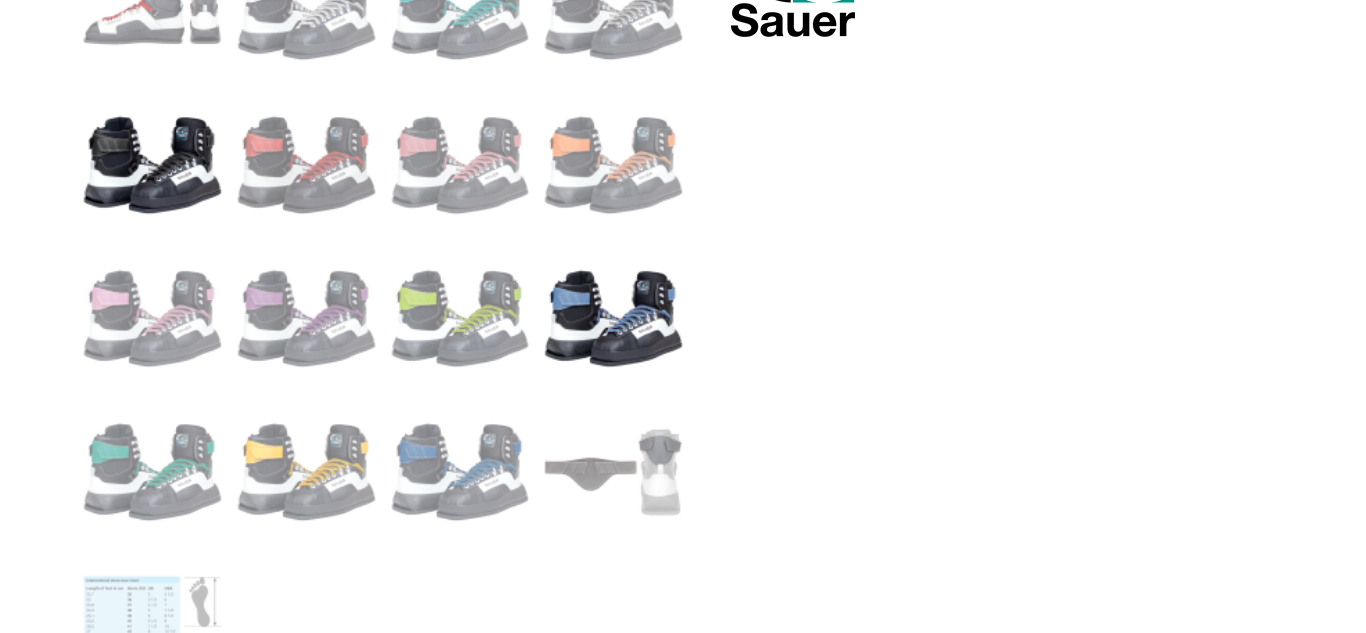 click at bounding box center (152, 164) 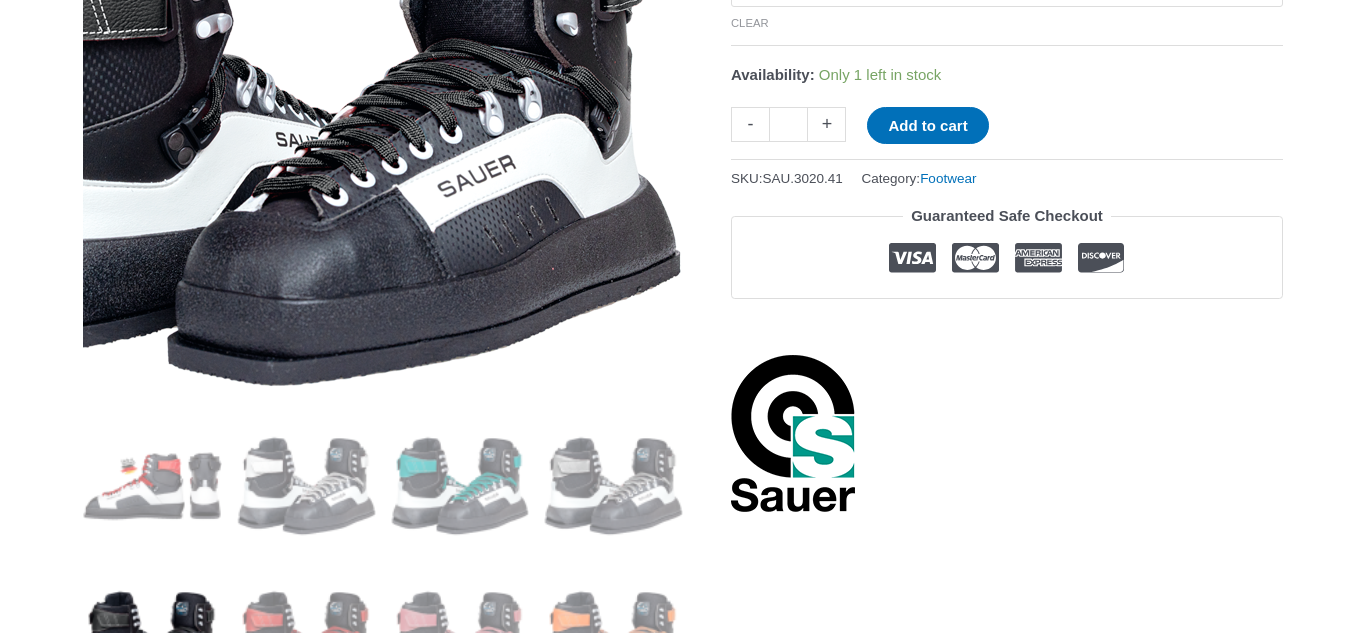 scroll, scrollTop: 321, scrollLeft: 0, axis: vertical 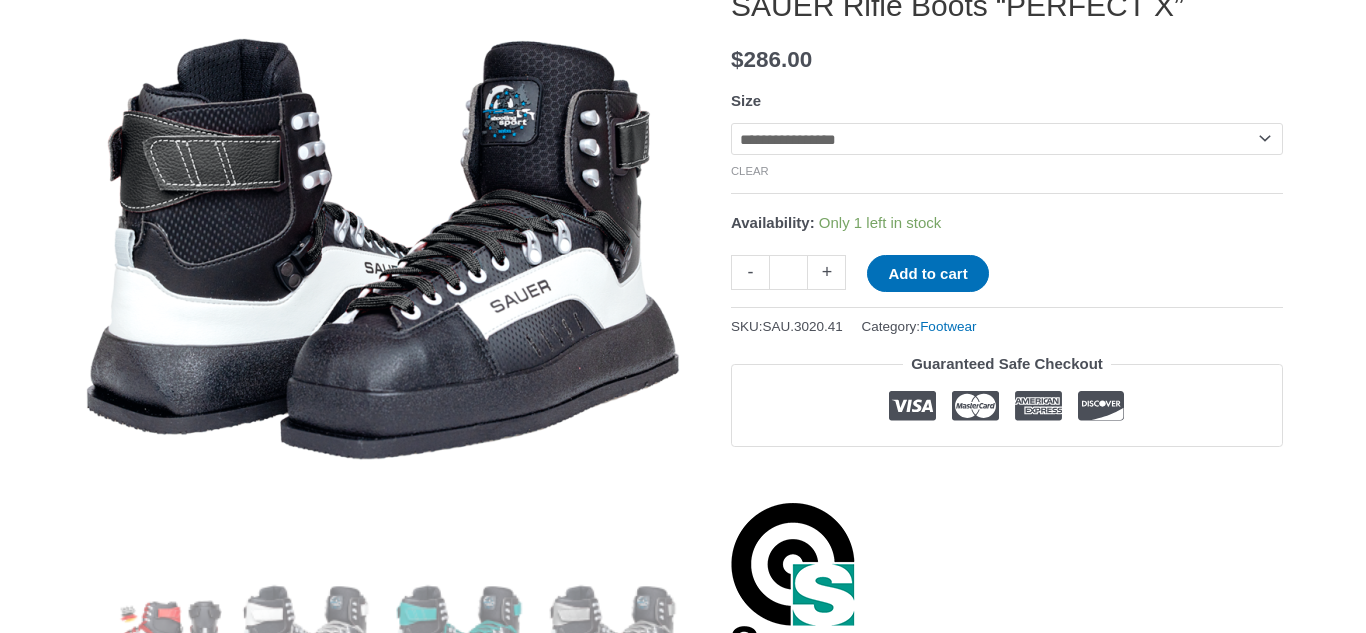 click on "**********" 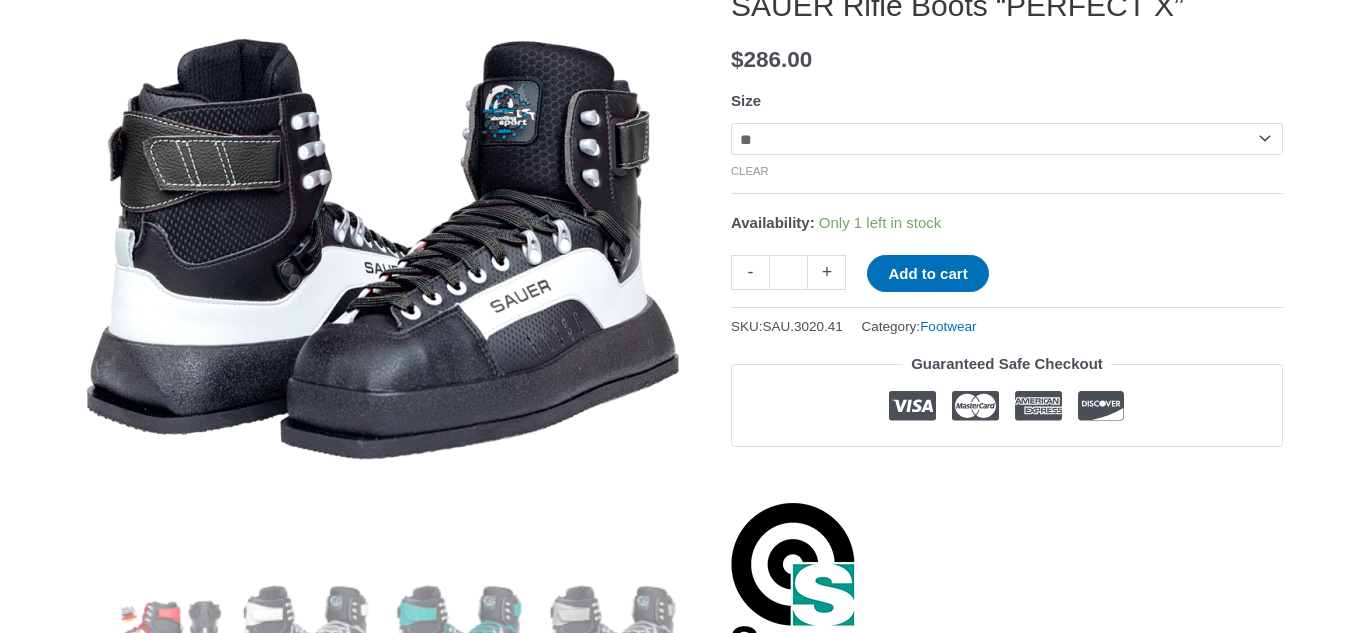 click on "**********" 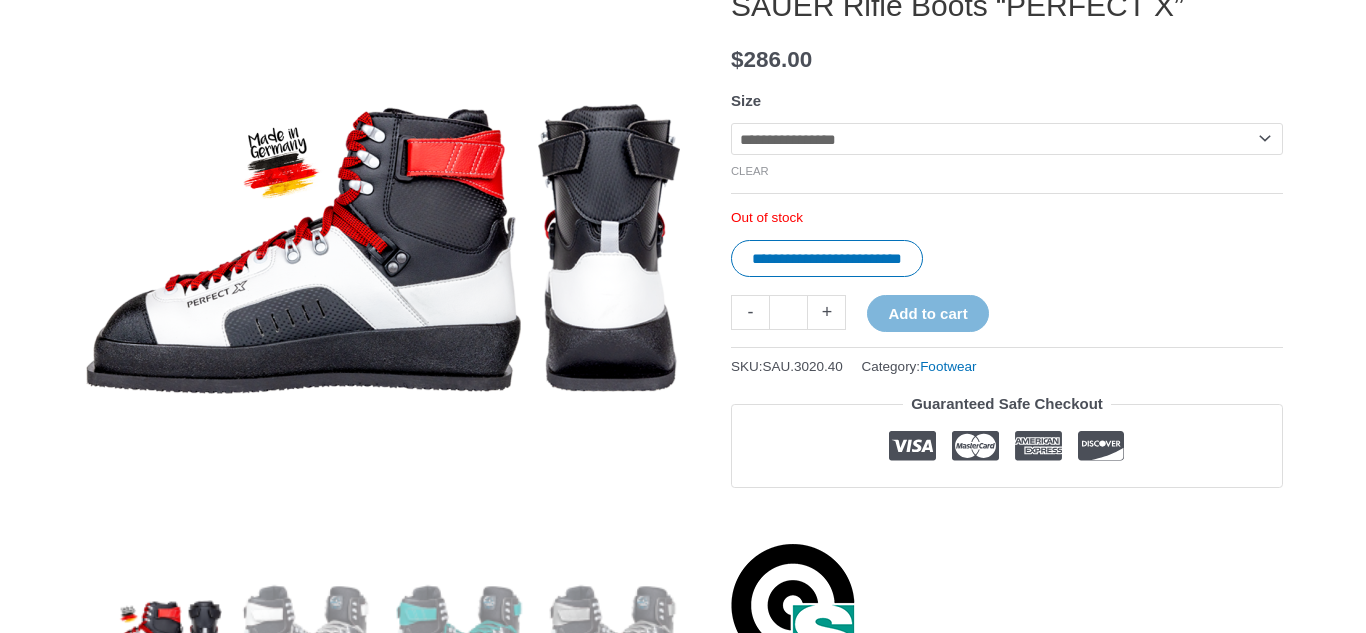 click on "**********" 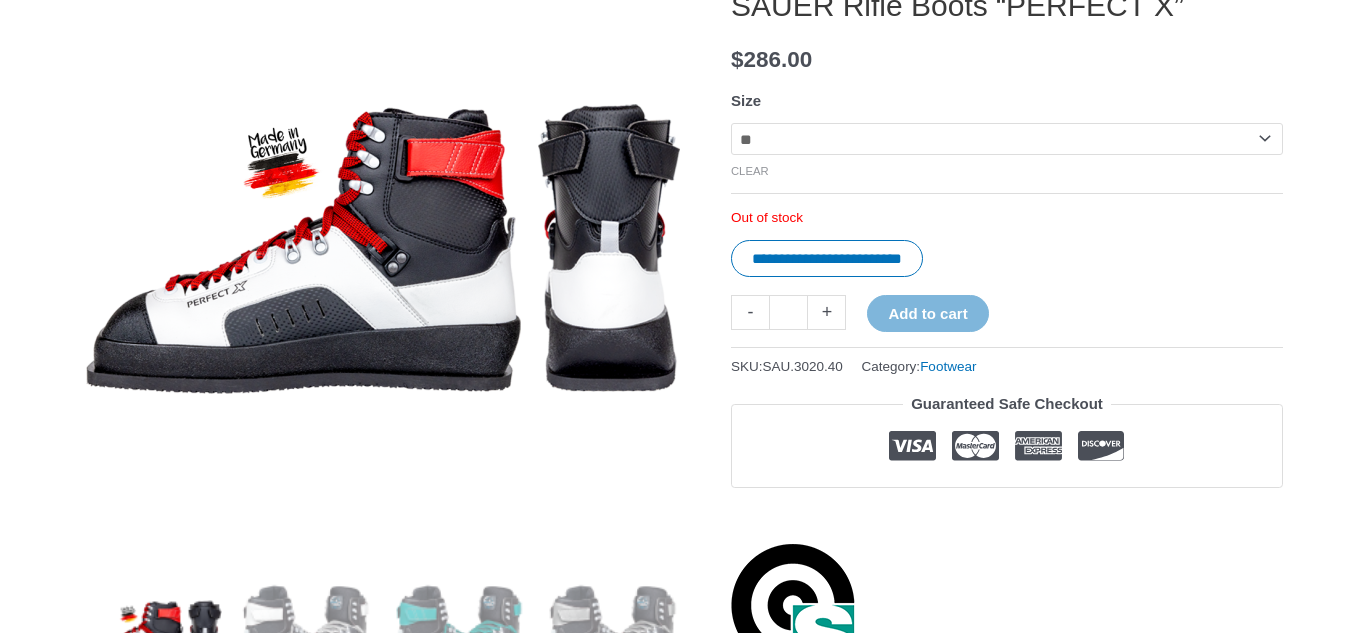 click on "**********" 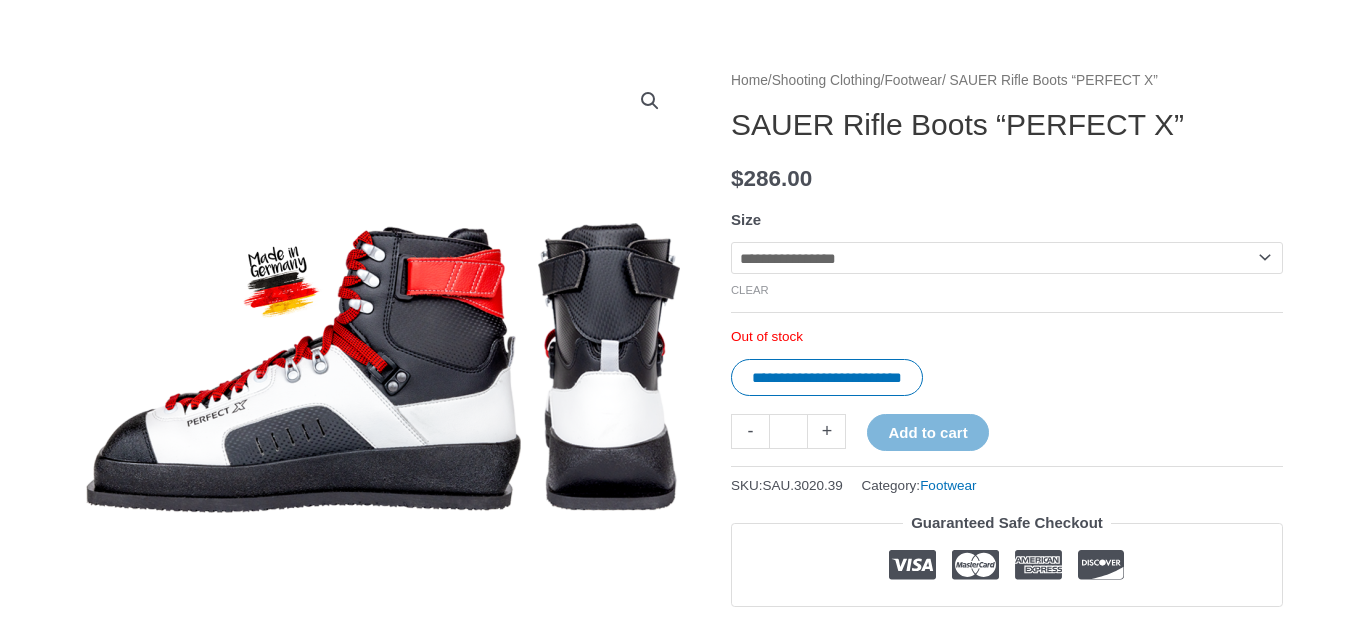 scroll, scrollTop: 176, scrollLeft: 0, axis: vertical 